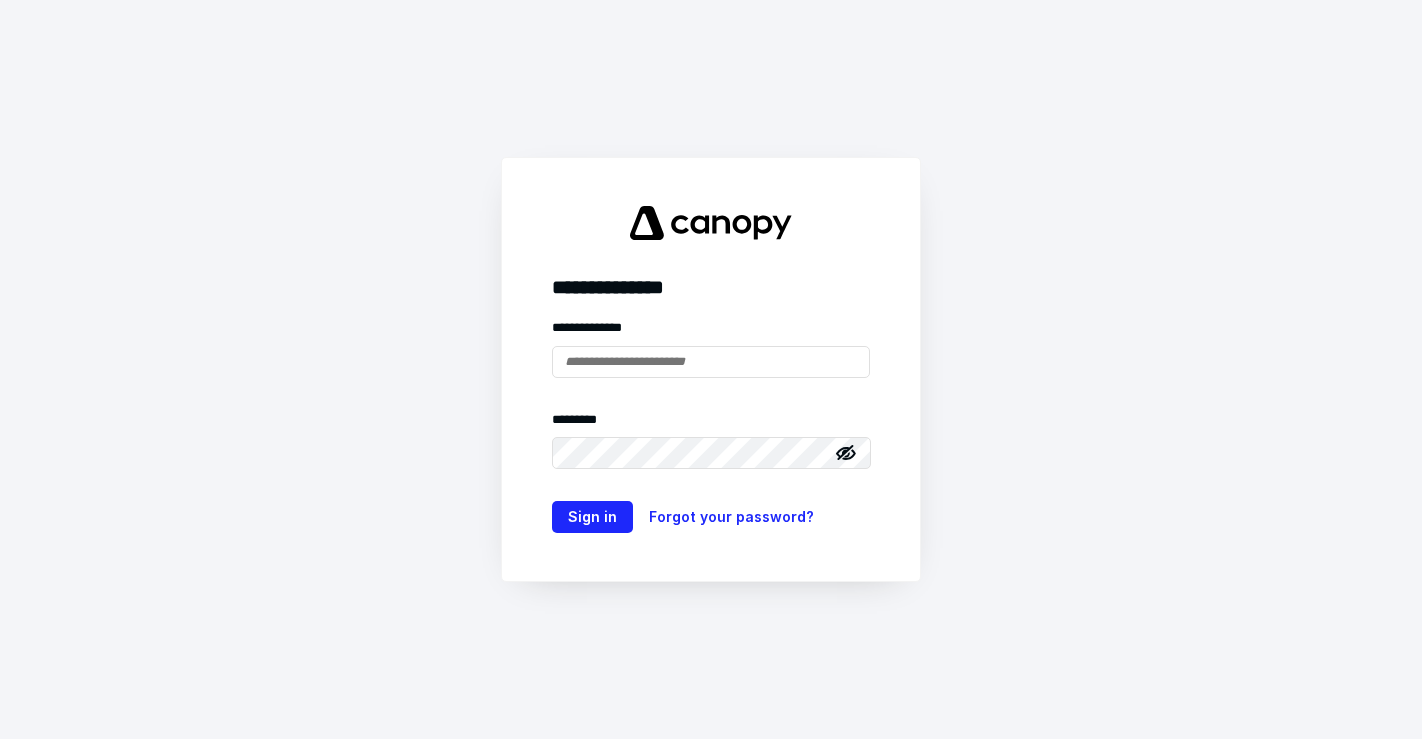 scroll, scrollTop: 0, scrollLeft: 0, axis: both 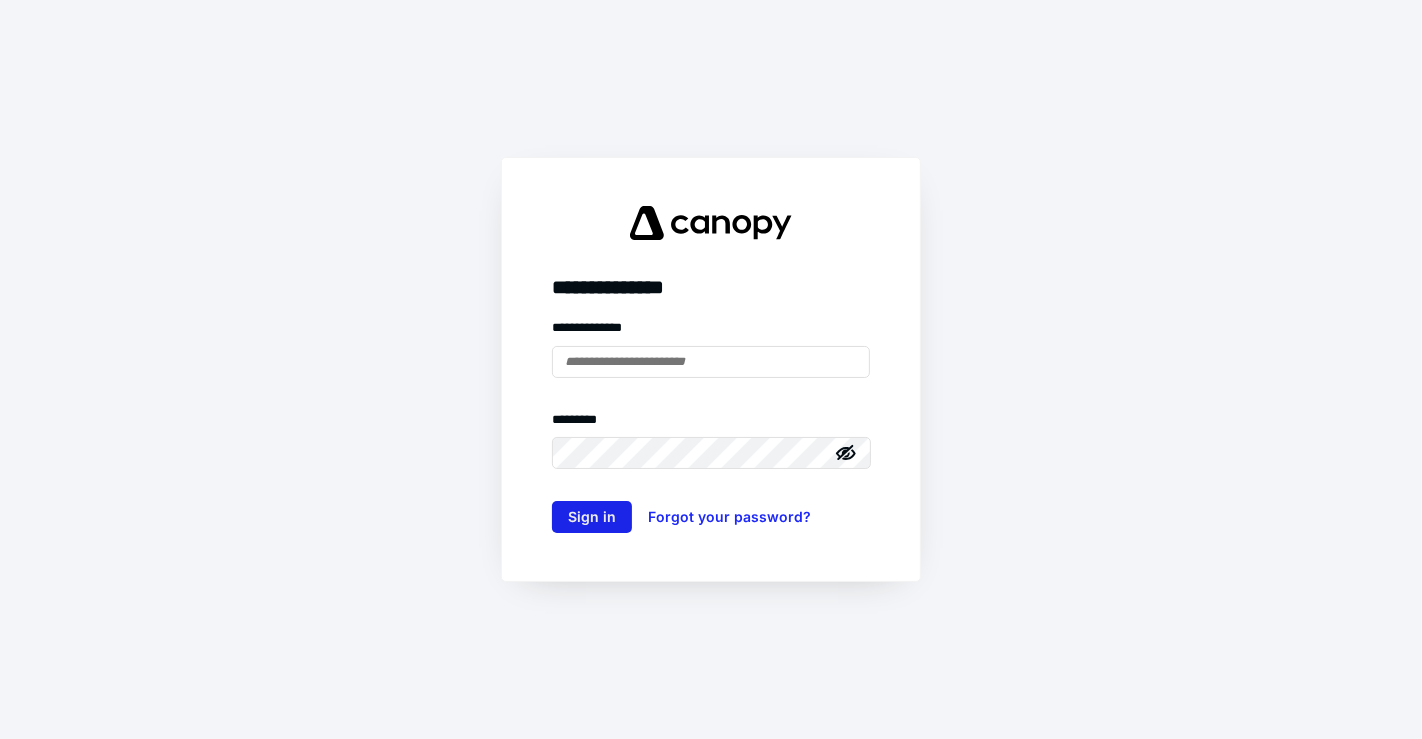 type on "**********" 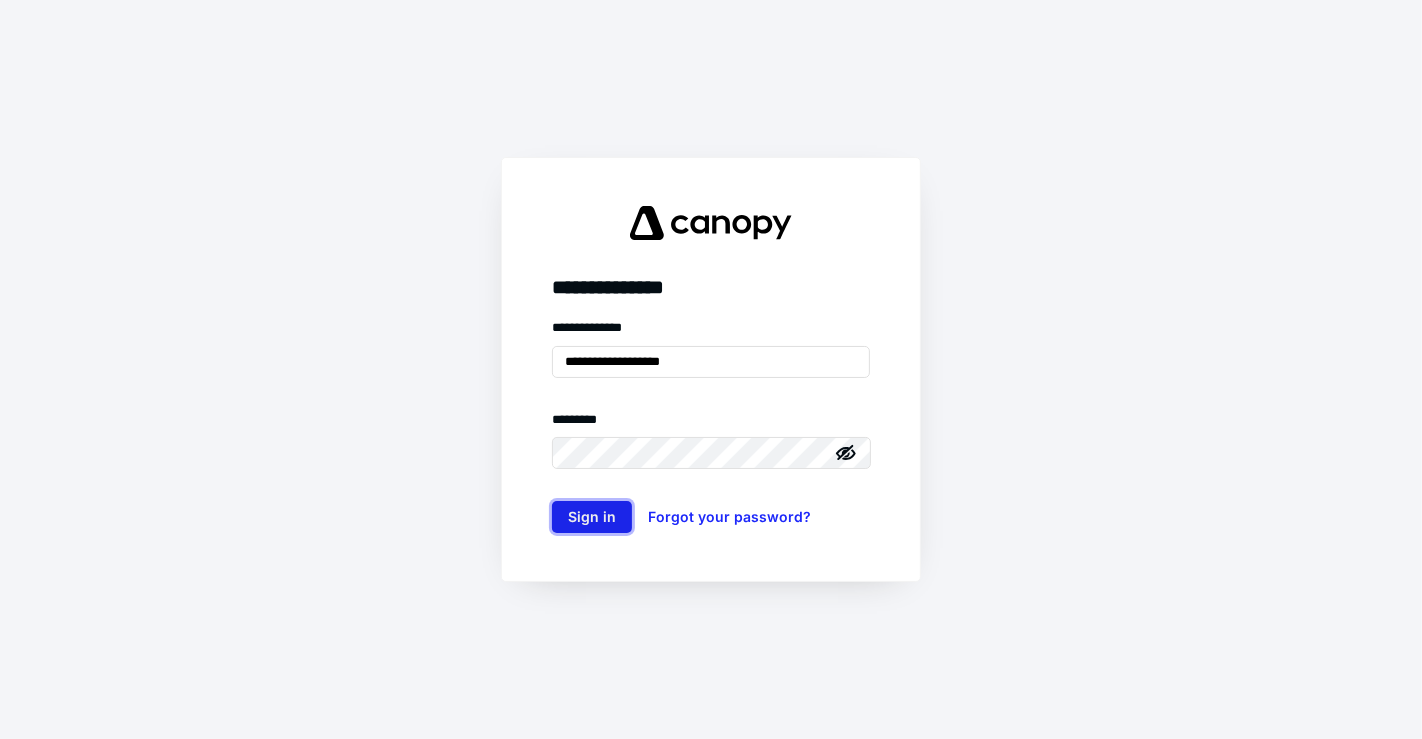 click on "Sign in" at bounding box center (592, 517) 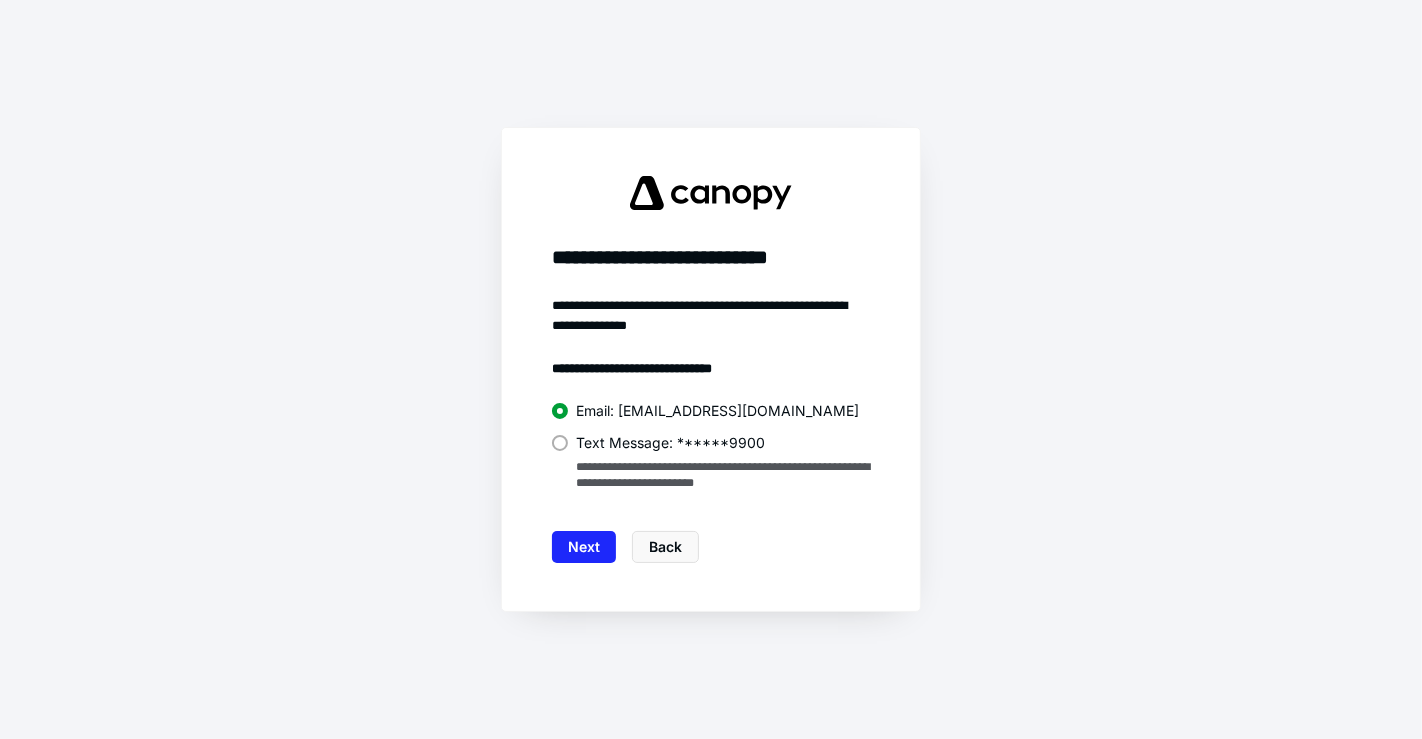 click on "**********" at bounding box center [723, 475] 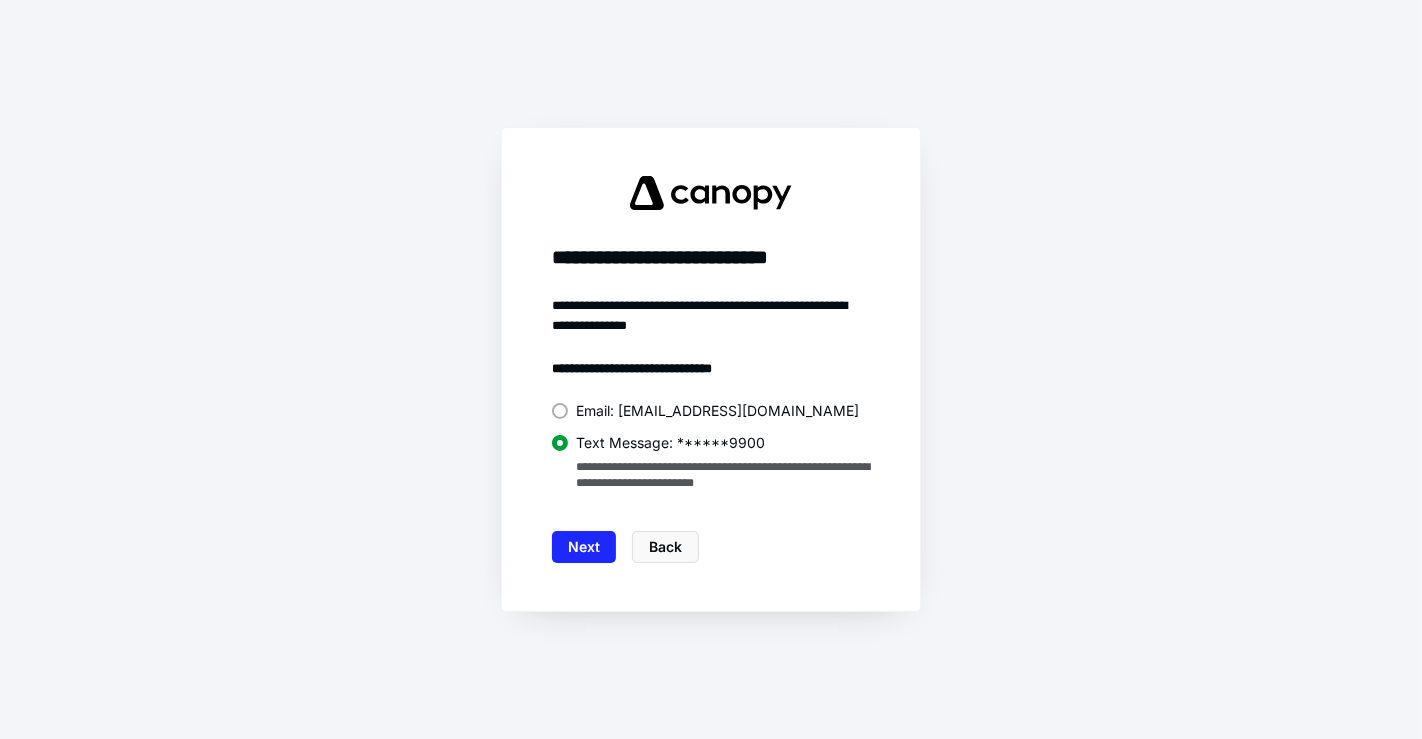 click on "**********" at bounding box center [711, 369] 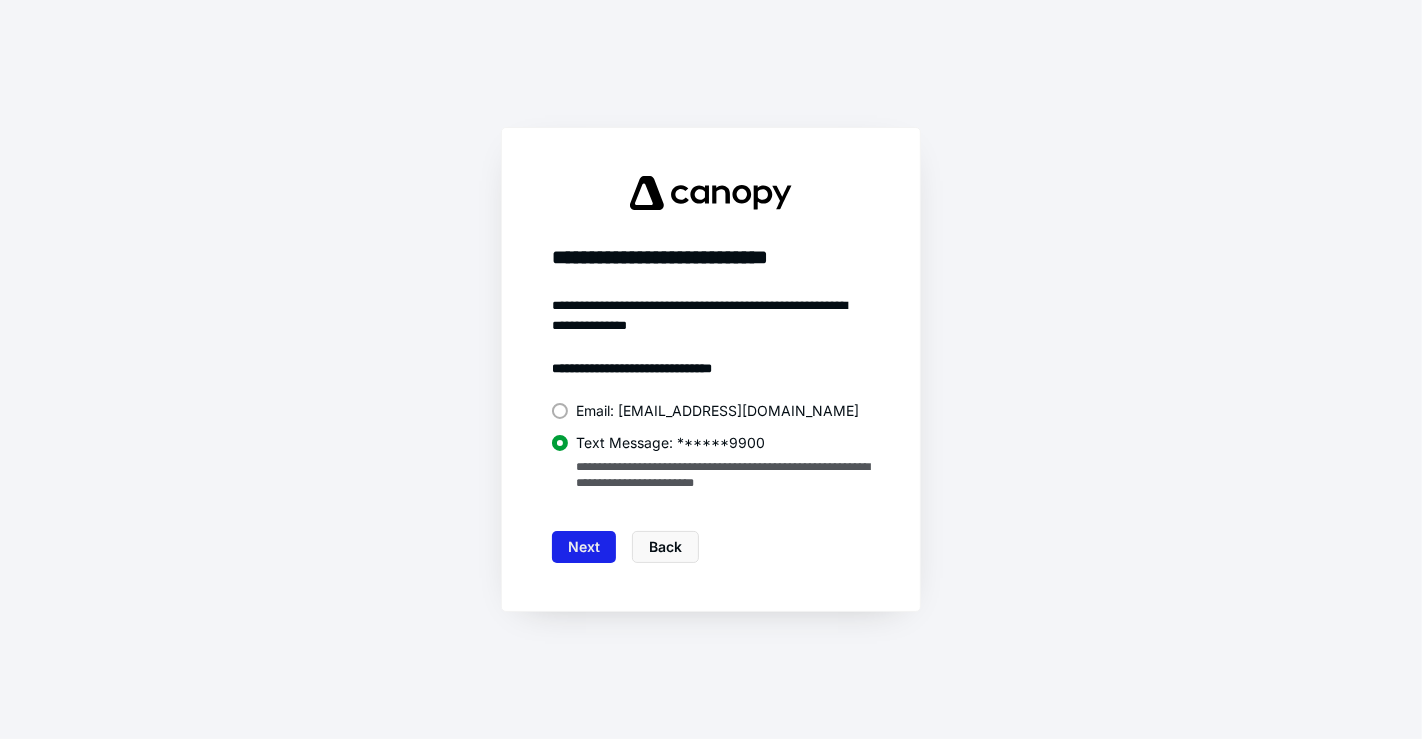 click on "Next" at bounding box center (584, 547) 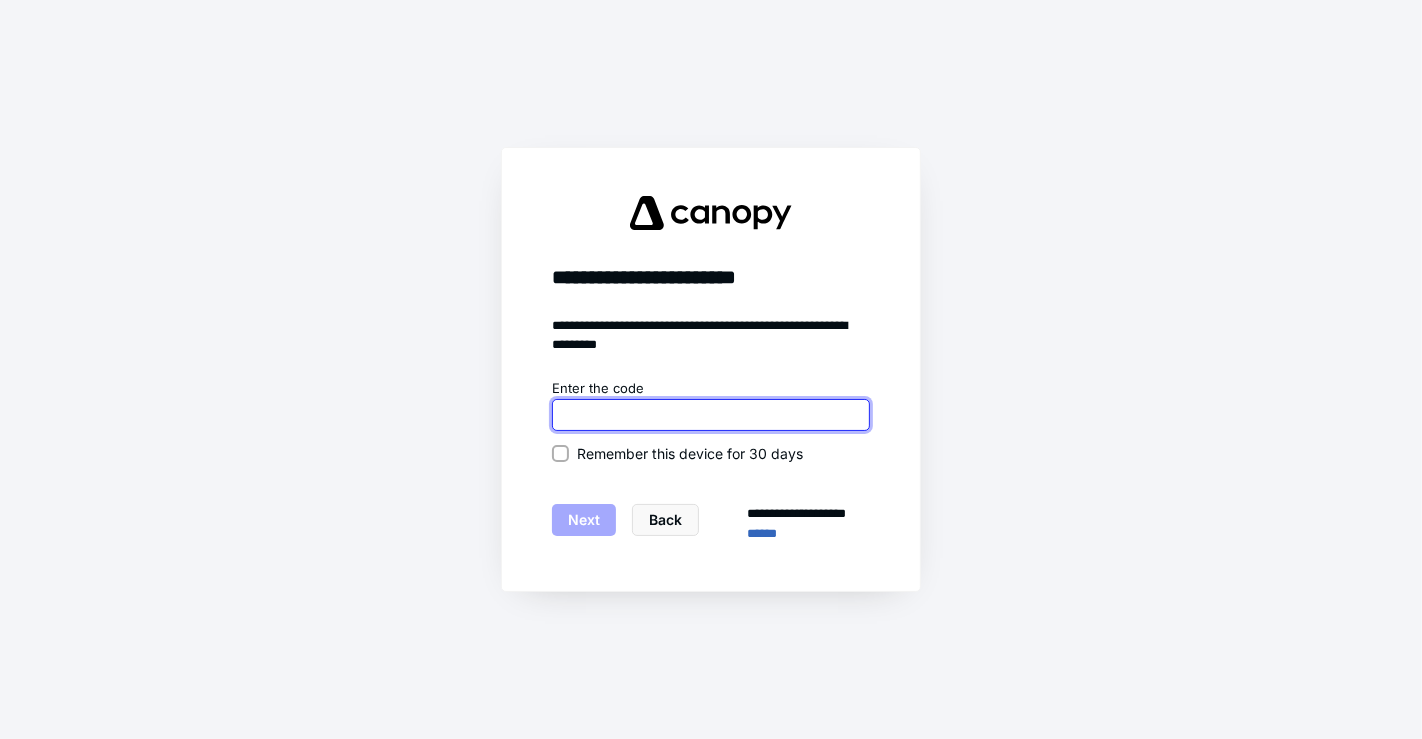 click at bounding box center (711, 415) 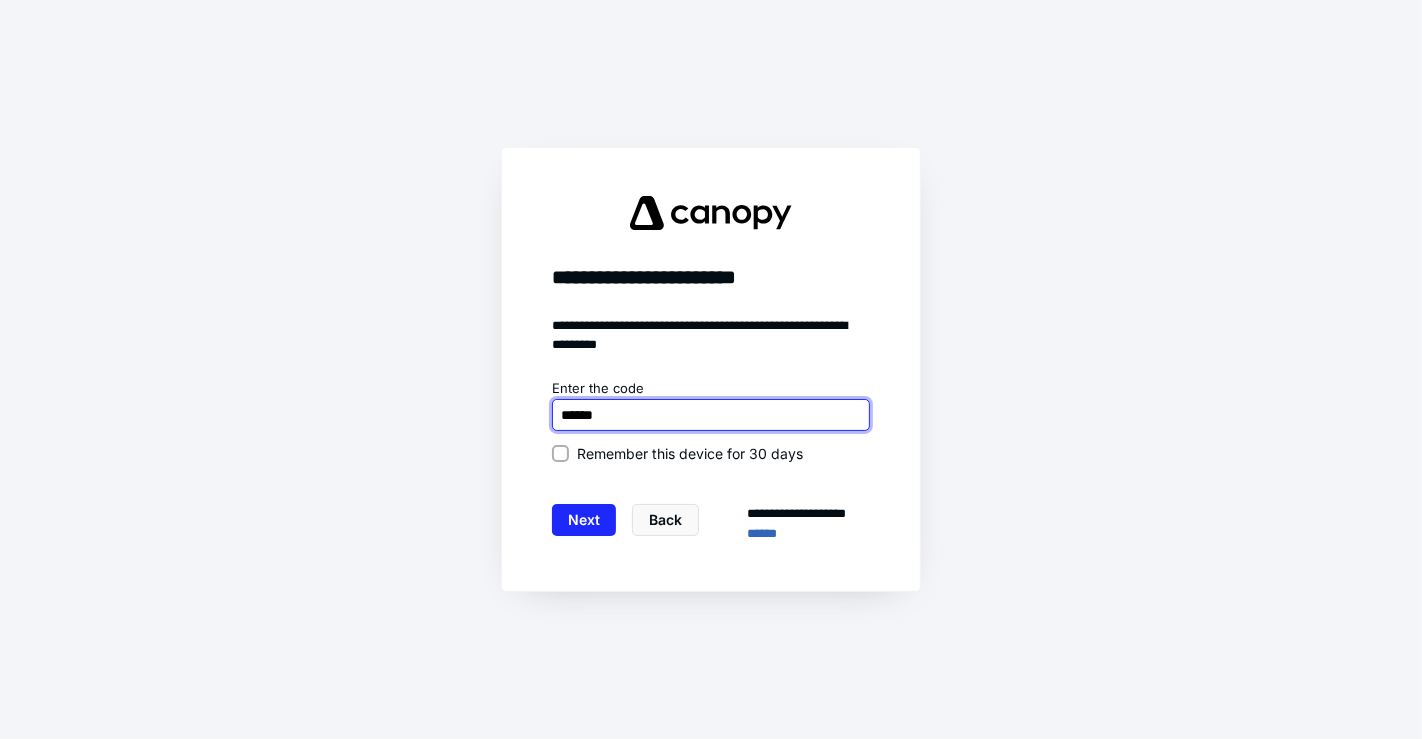 type on "******" 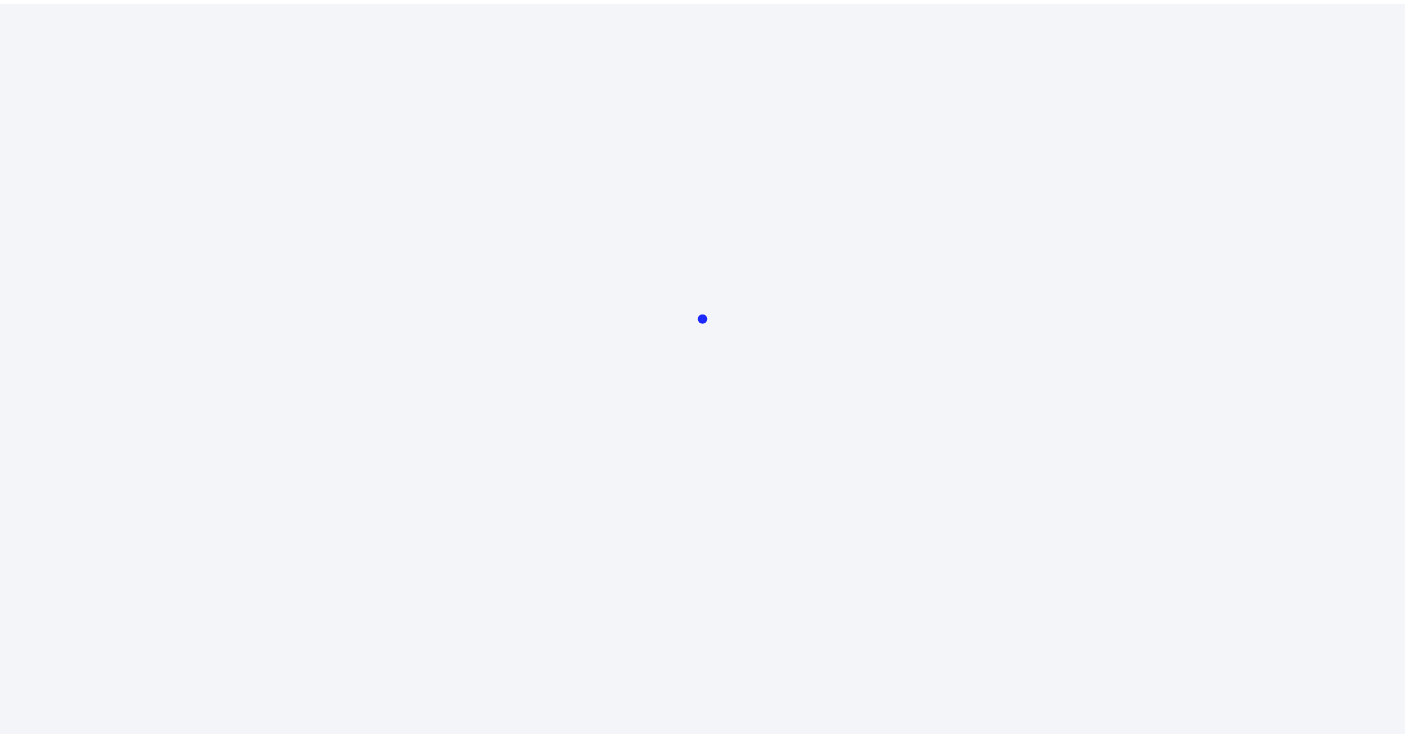 scroll, scrollTop: 0, scrollLeft: 0, axis: both 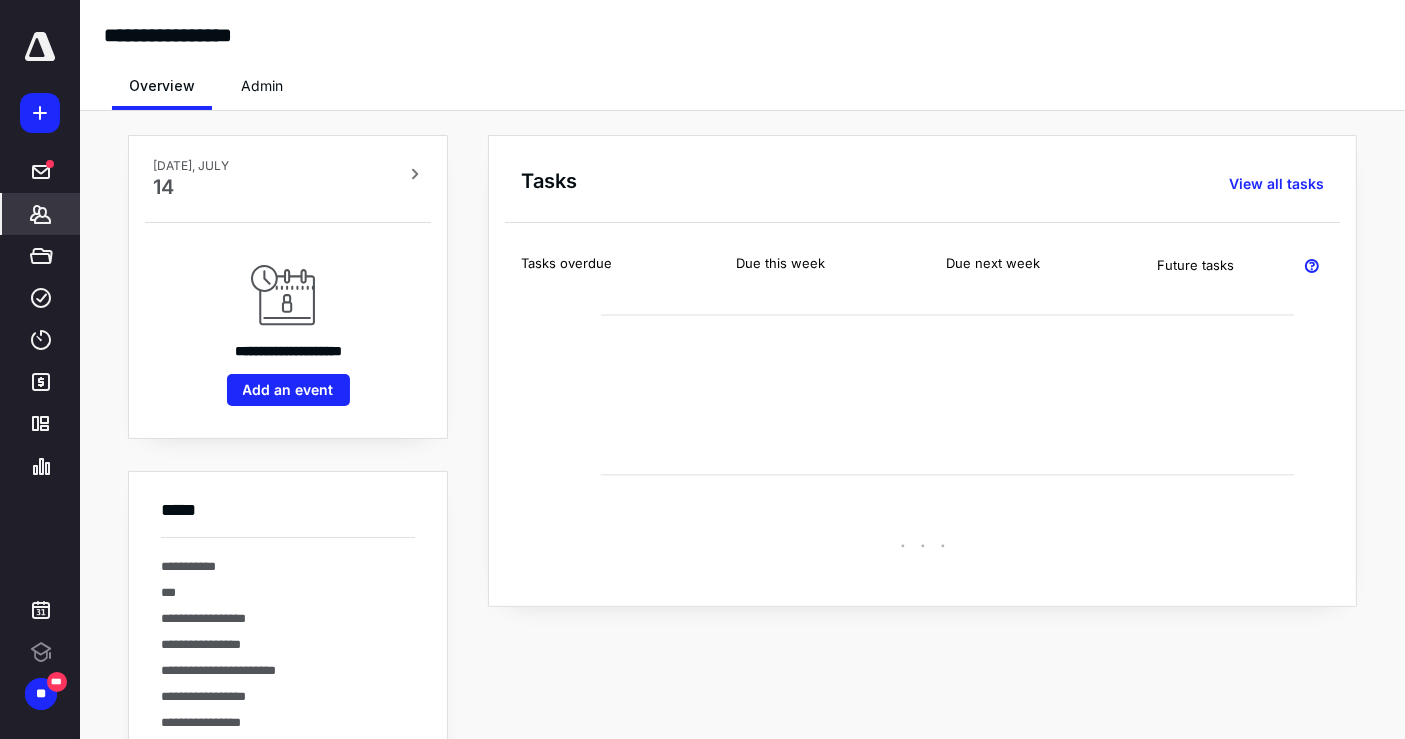click on "*******" at bounding box center [41, 214] 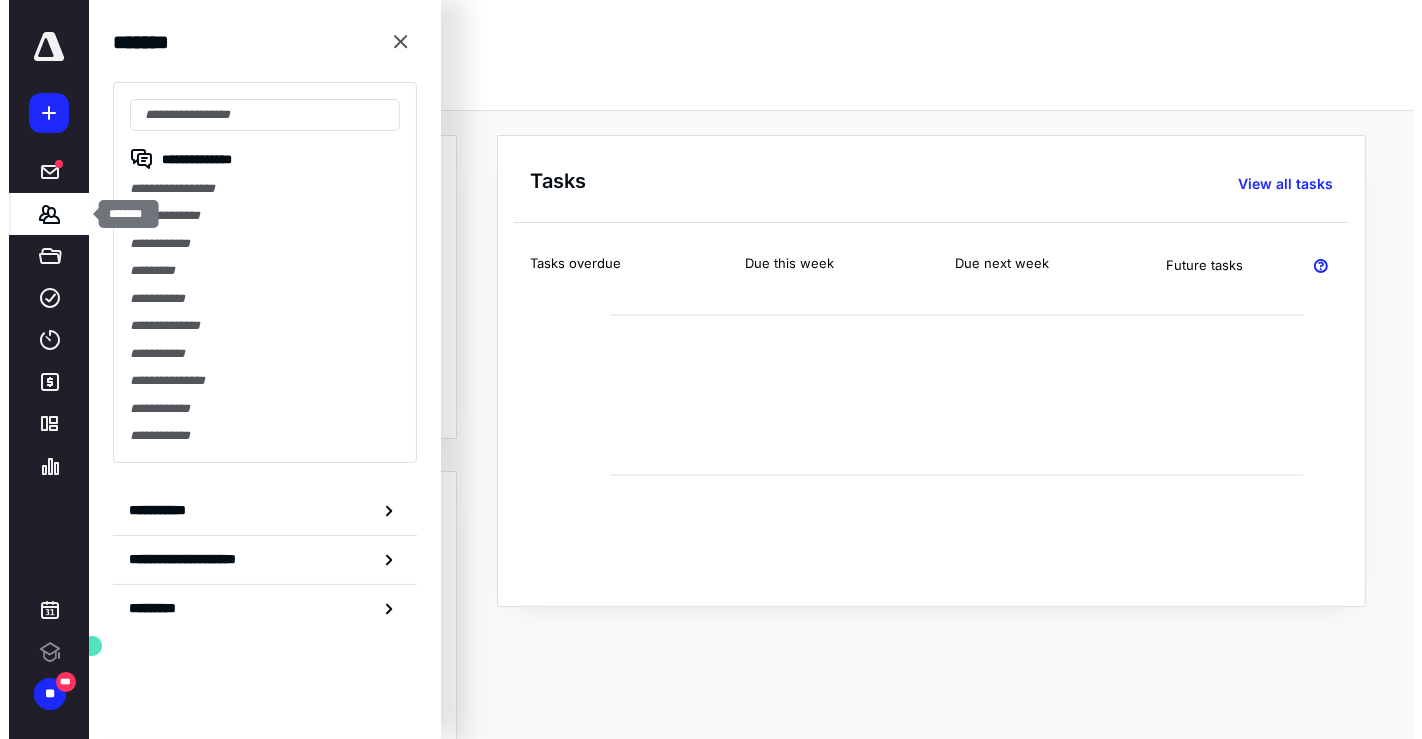 scroll, scrollTop: 0, scrollLeft: 0, axis: both 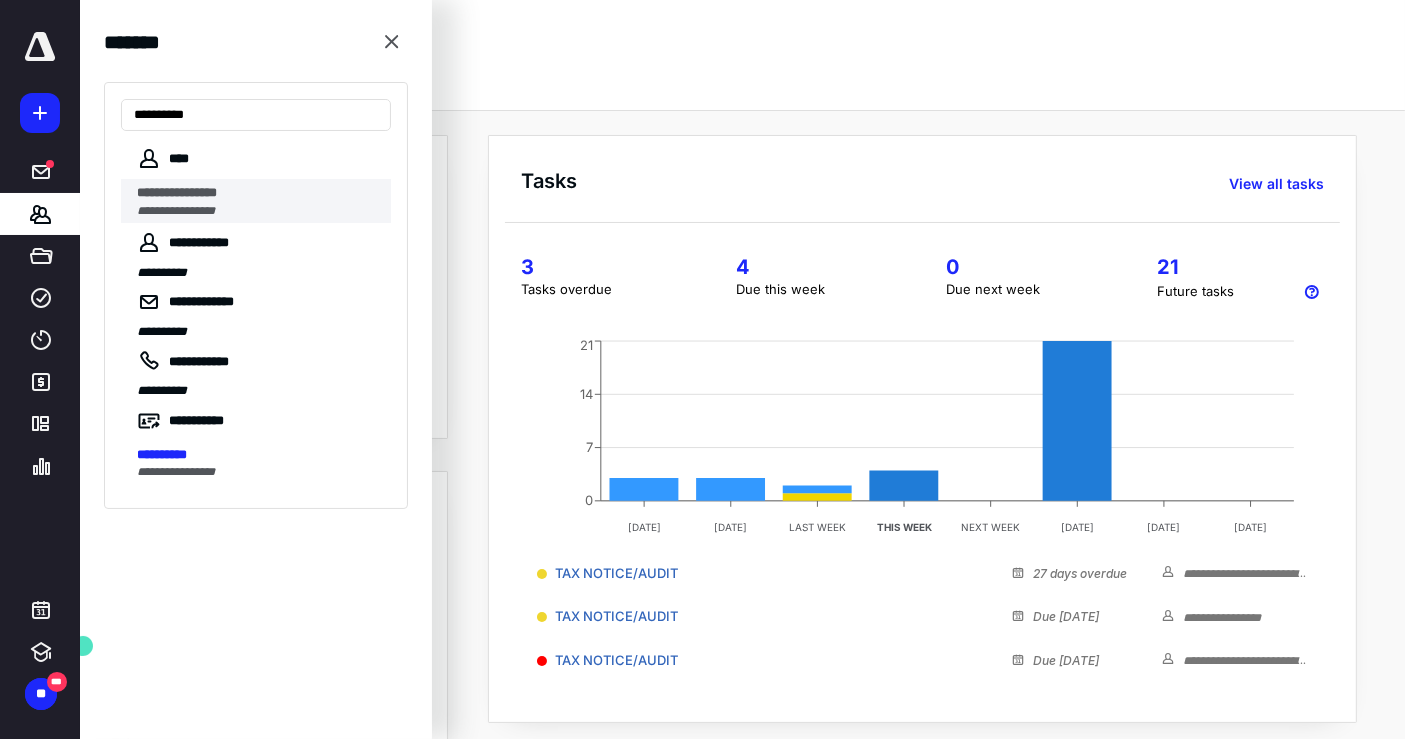 type on "**********" 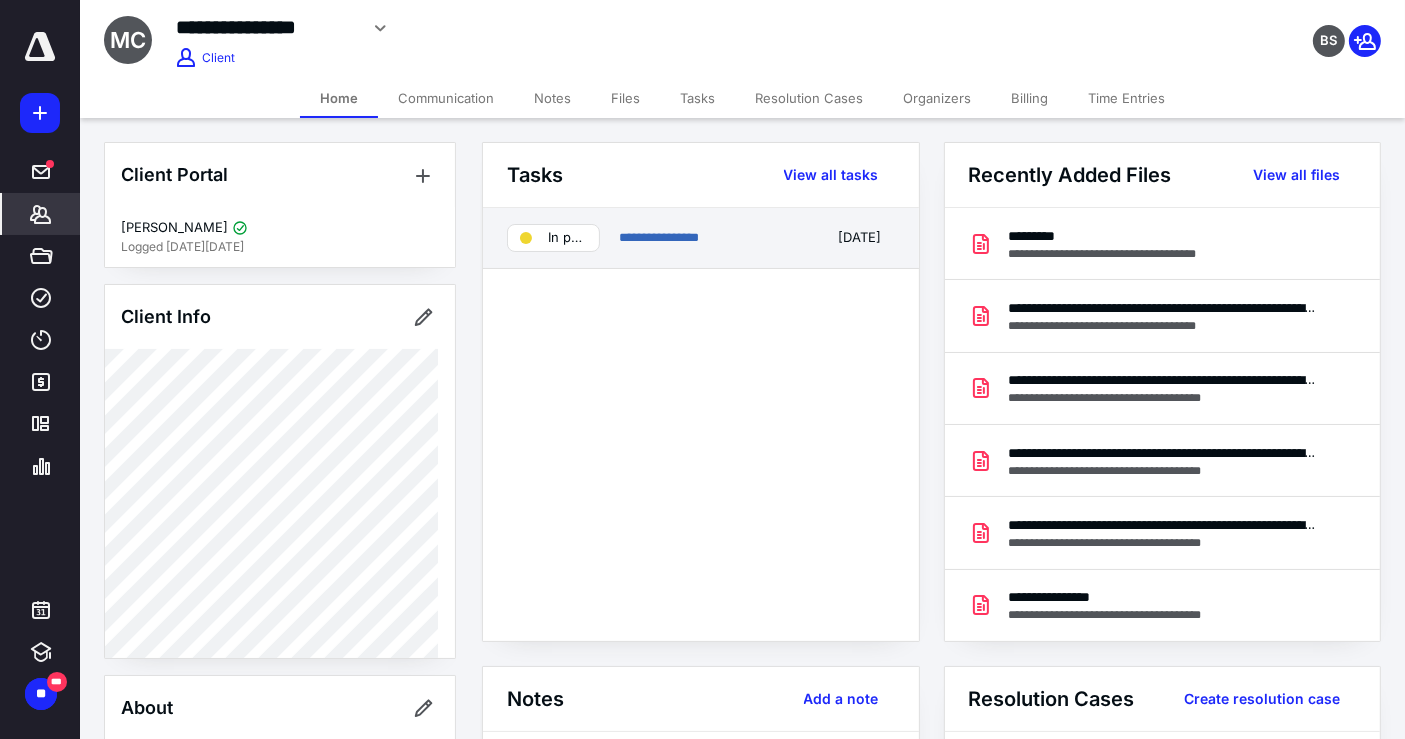 click on "**********" at bounding box center (701, 238) 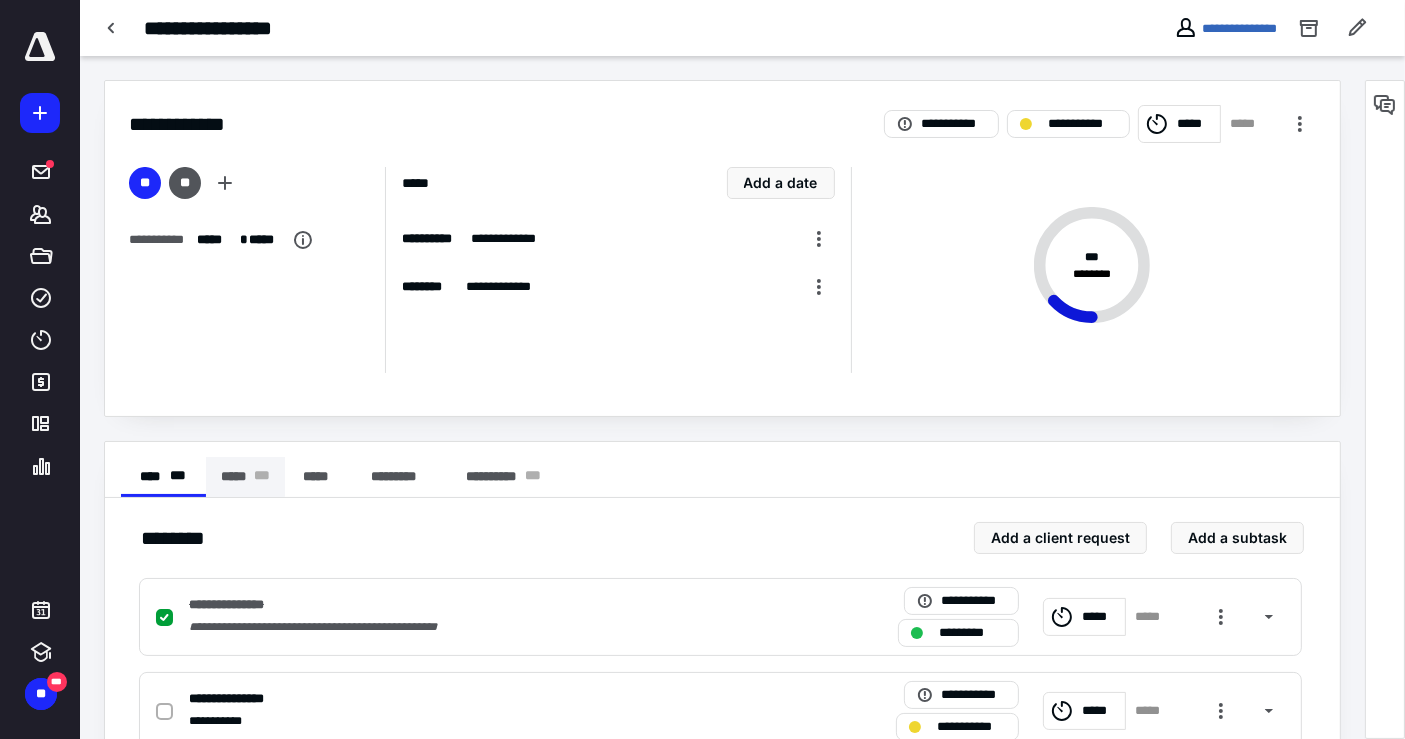 click on "***** * * *" at bounding box center [245, 477] 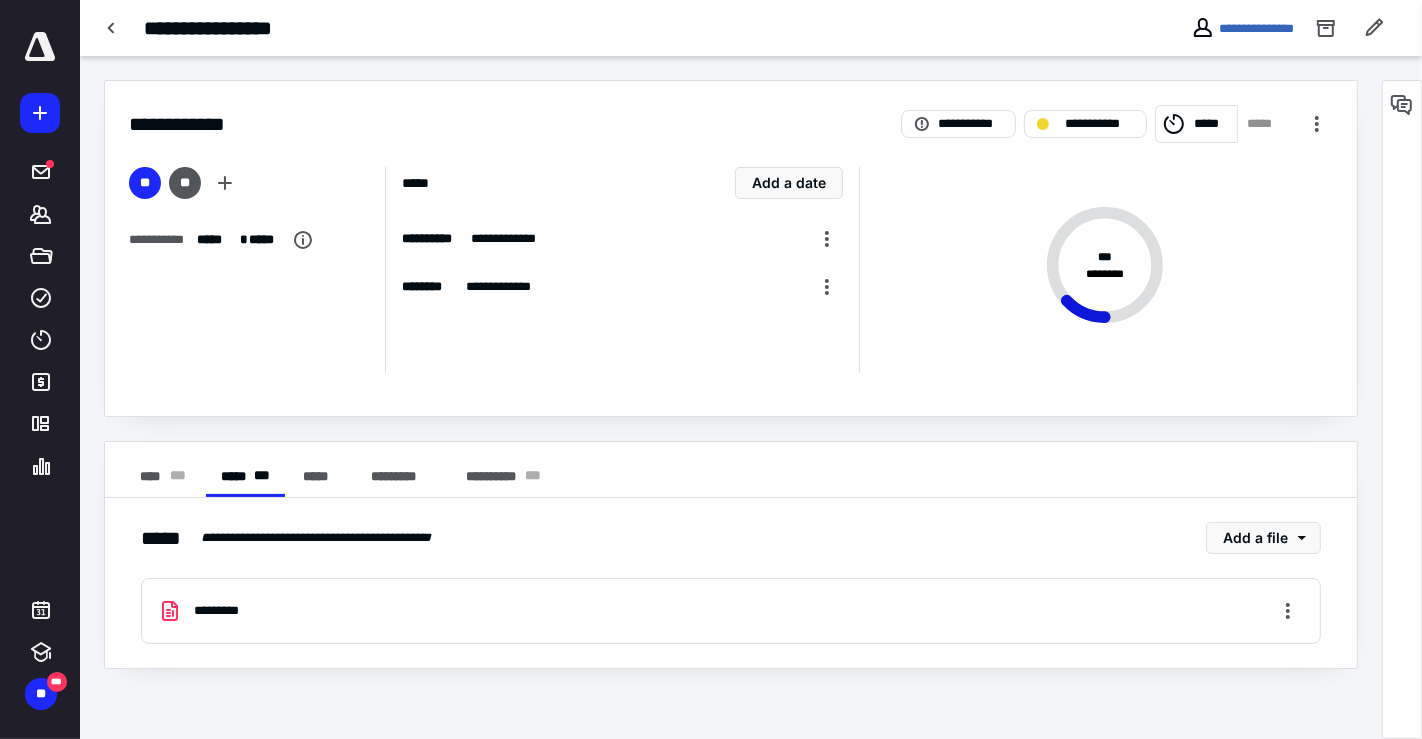 click on "*********" at bounding box center [731, 611] 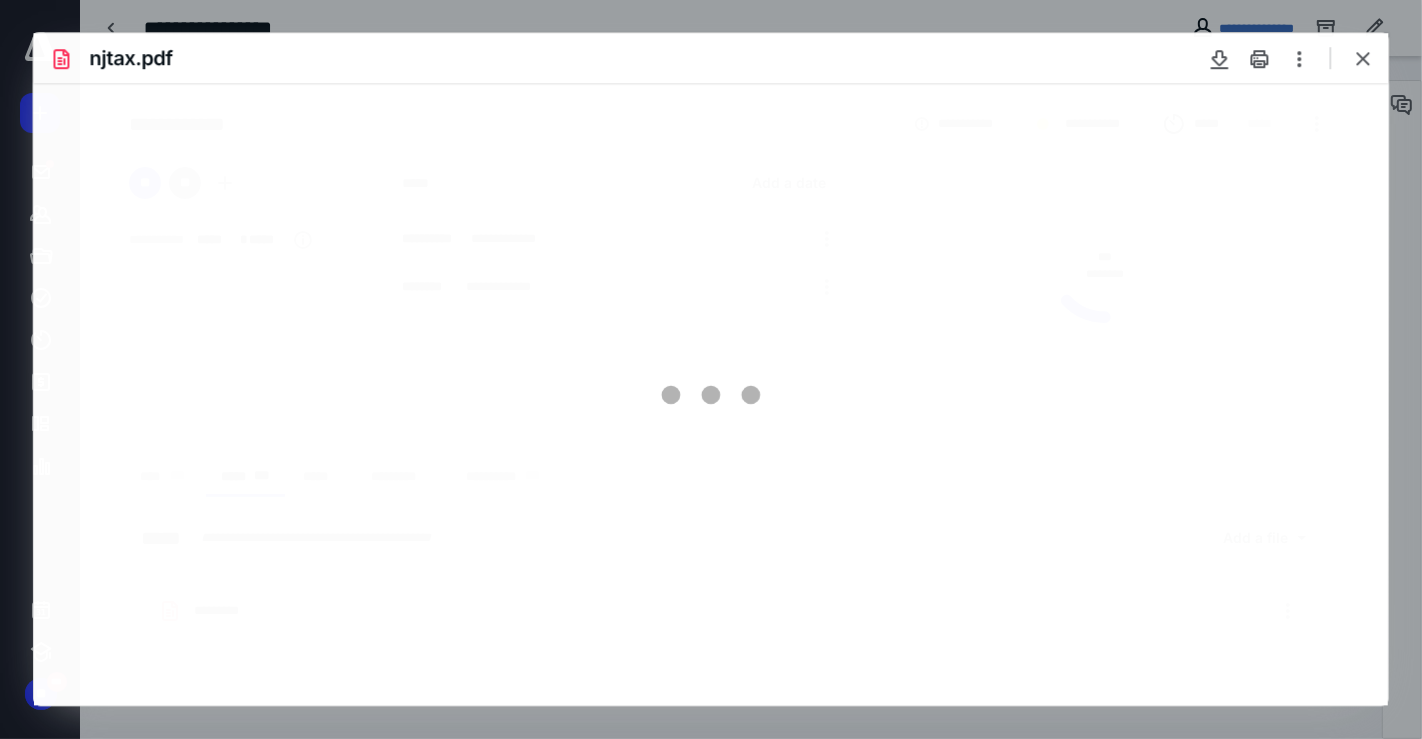 scroll, scrollTop: 0, scrollLeft: 0, axis: both 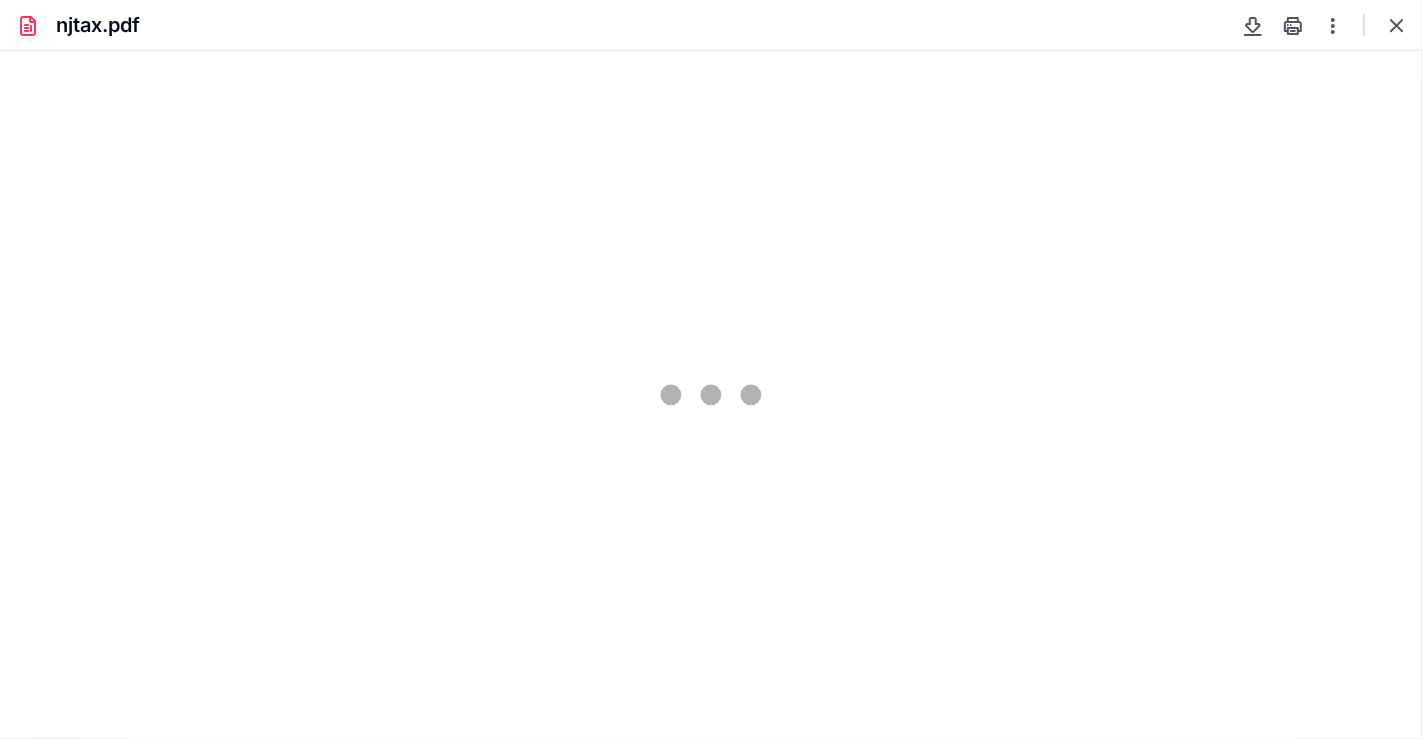 type on "66" 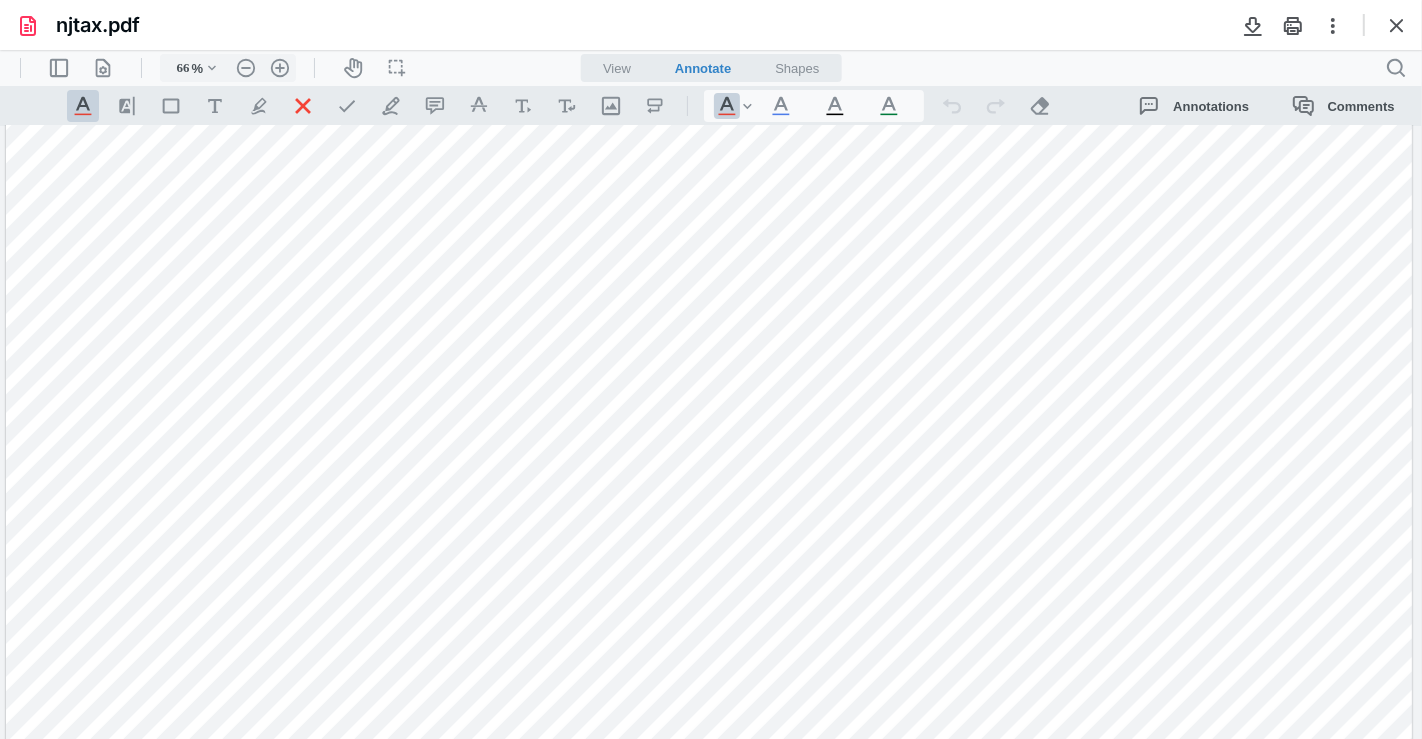 scroll, scrollTop: 68, scrollLeft: 0, axis: vertical 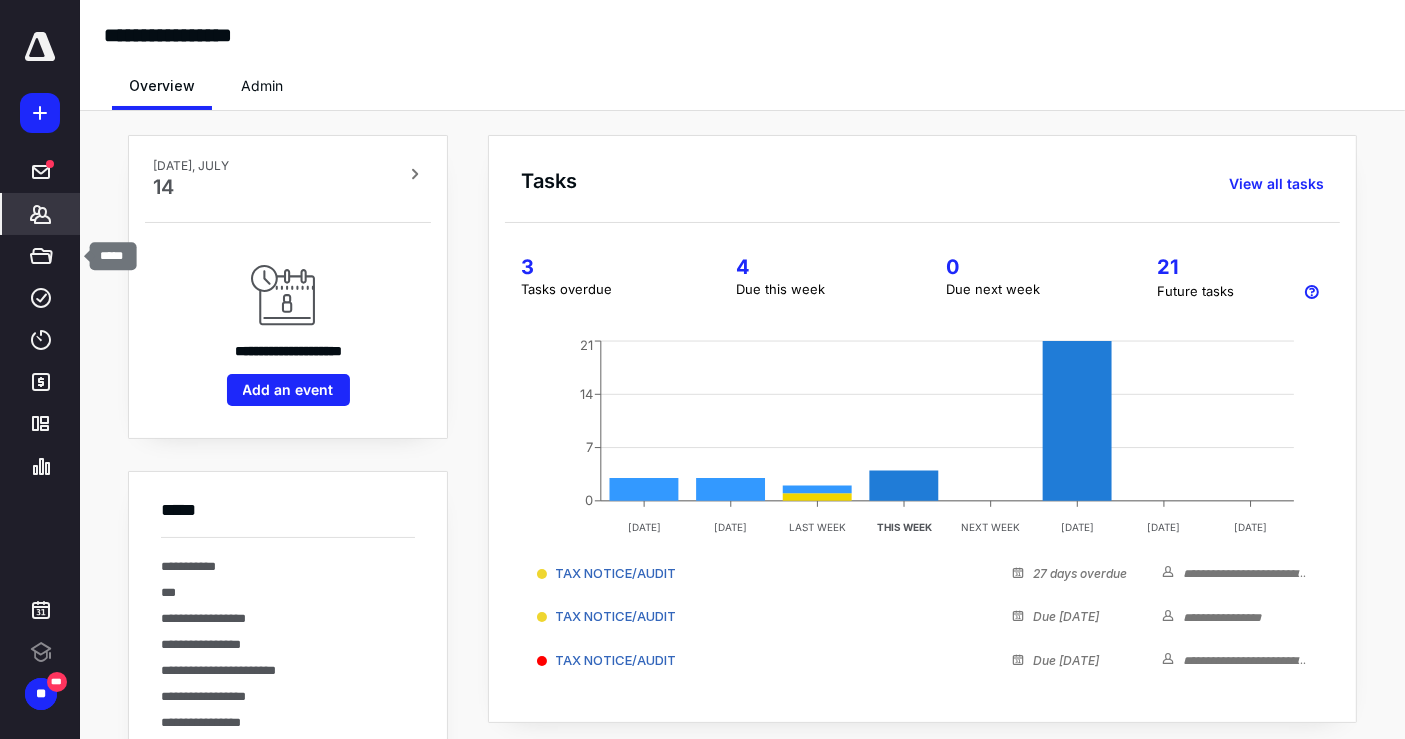 click on "*******" at bounding box center [41, 214] 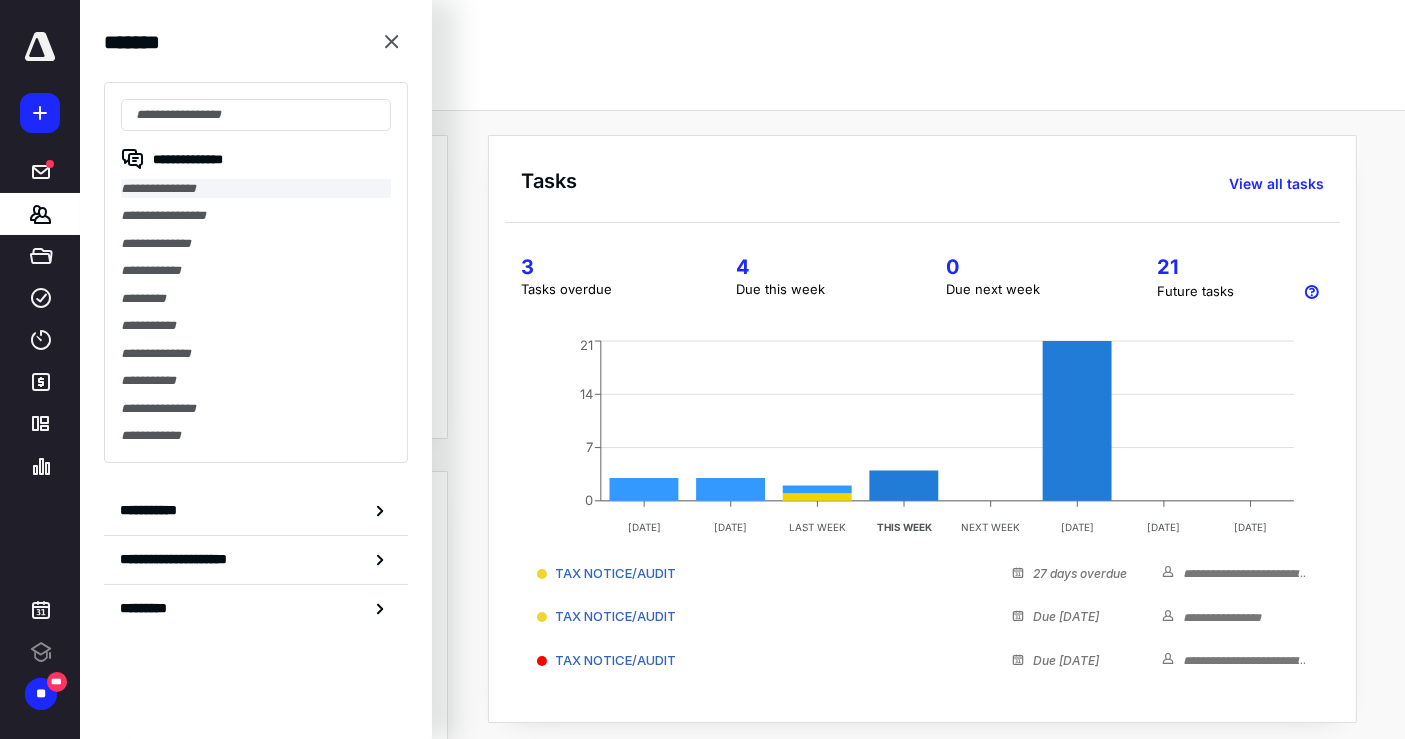 click on "**********" at bounding box center [256, 188] 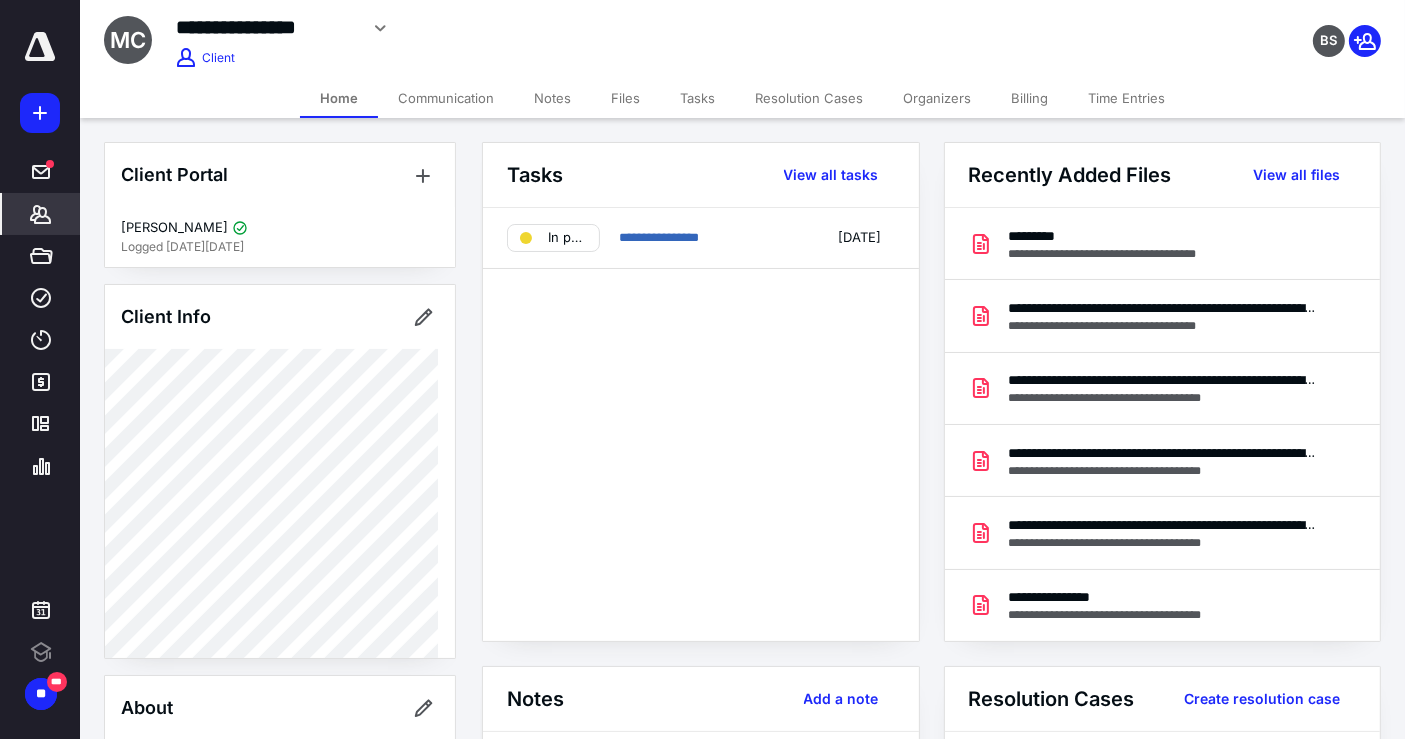 click on "Files" at bounding box center [625, 98] 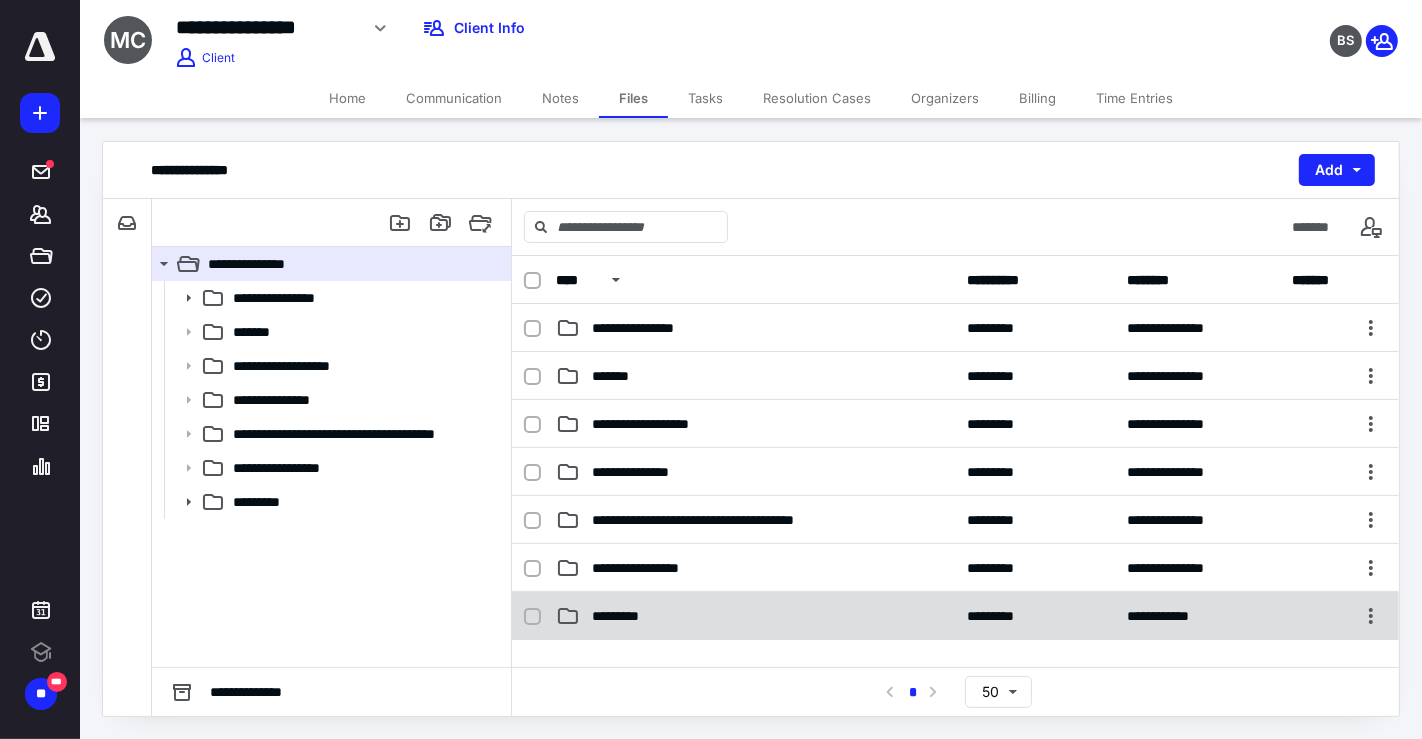 scroll, scrollTop: 0, scrollLeft: 0, axis: both 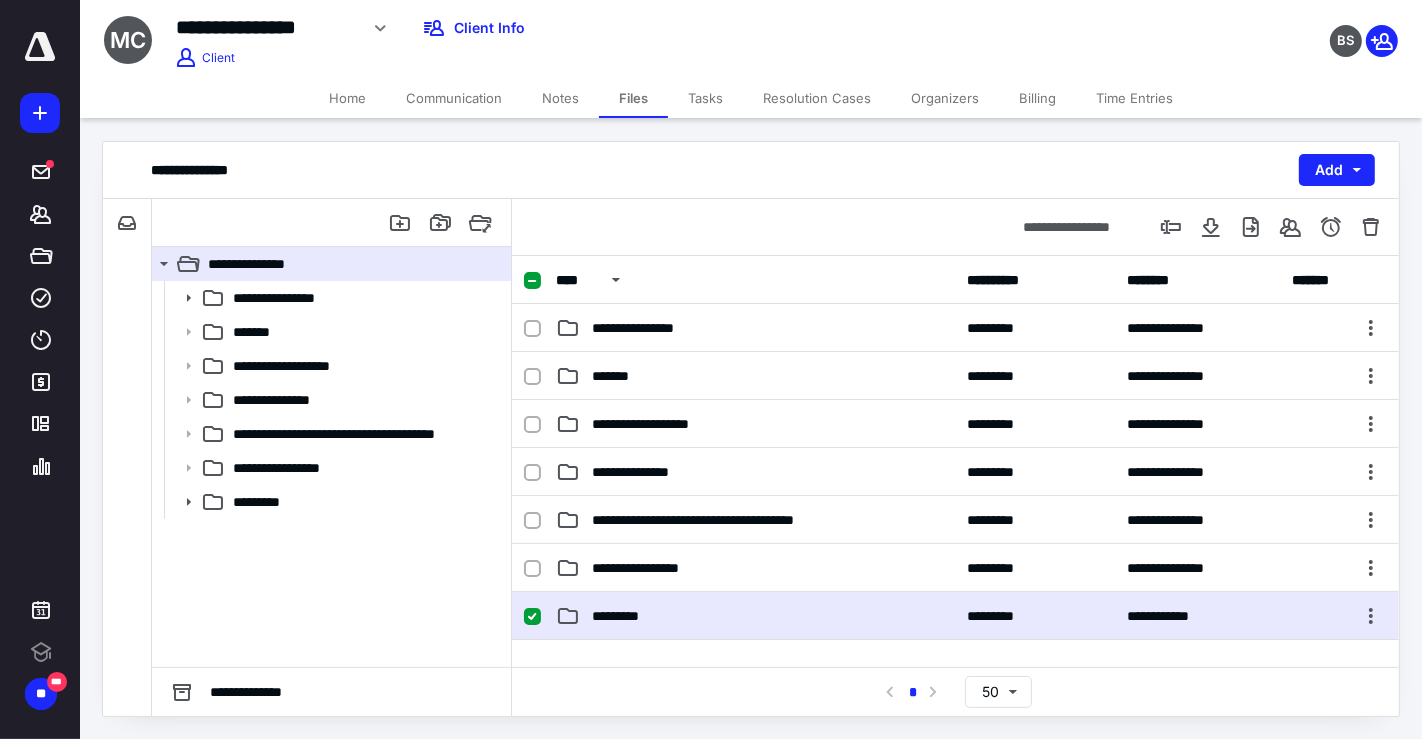 click on "**********" at bounding box center [955, 616] 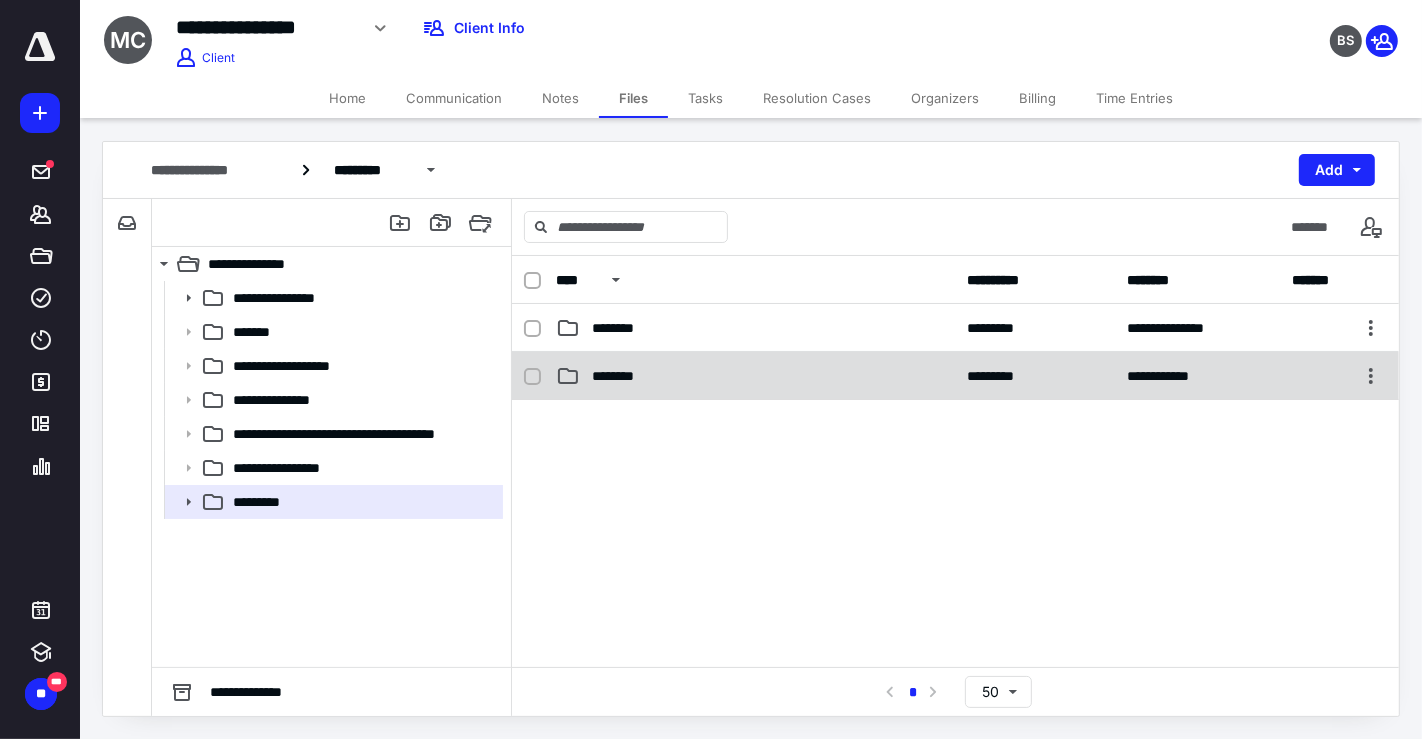 click on "**********" at bounding box center [955, 376] 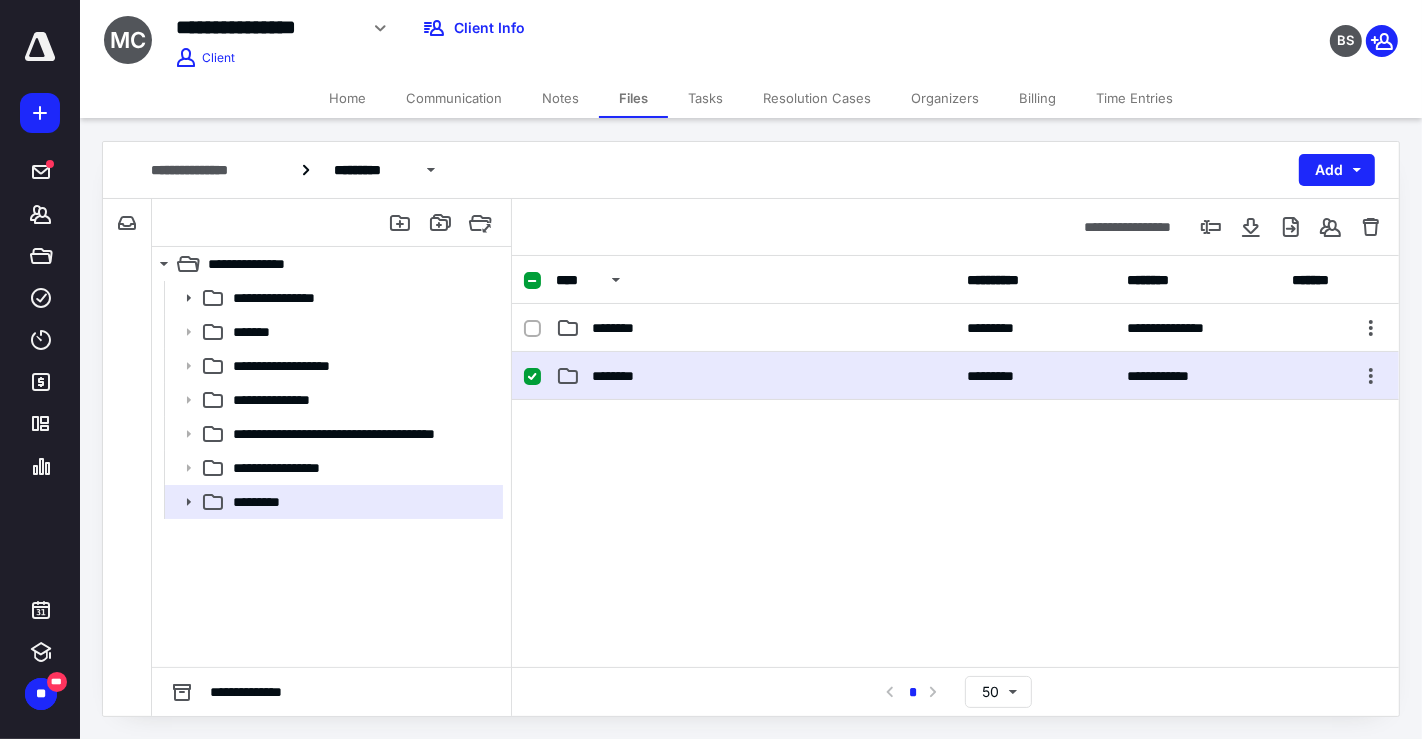 click on "**********" at bounding box center [955, 376] 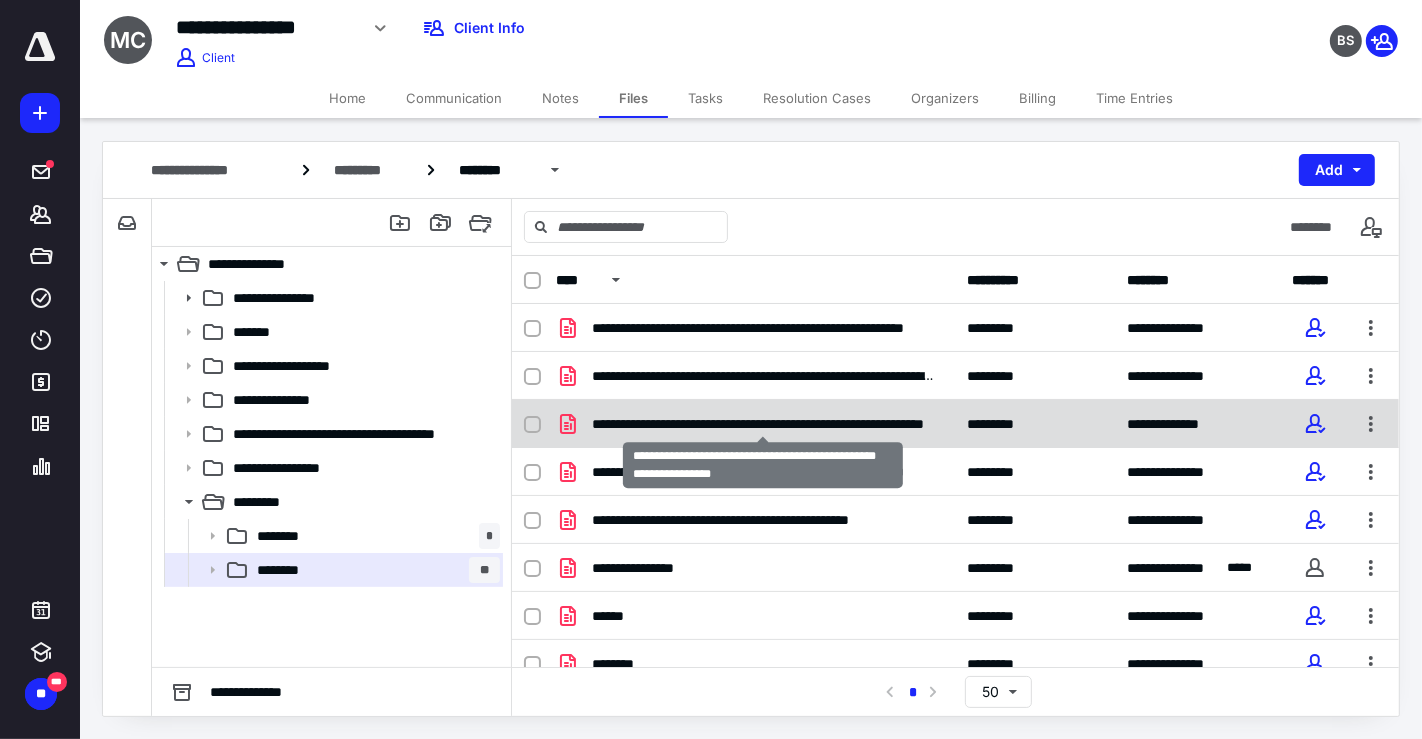 click on "**********" at bounding box center [764, 424] 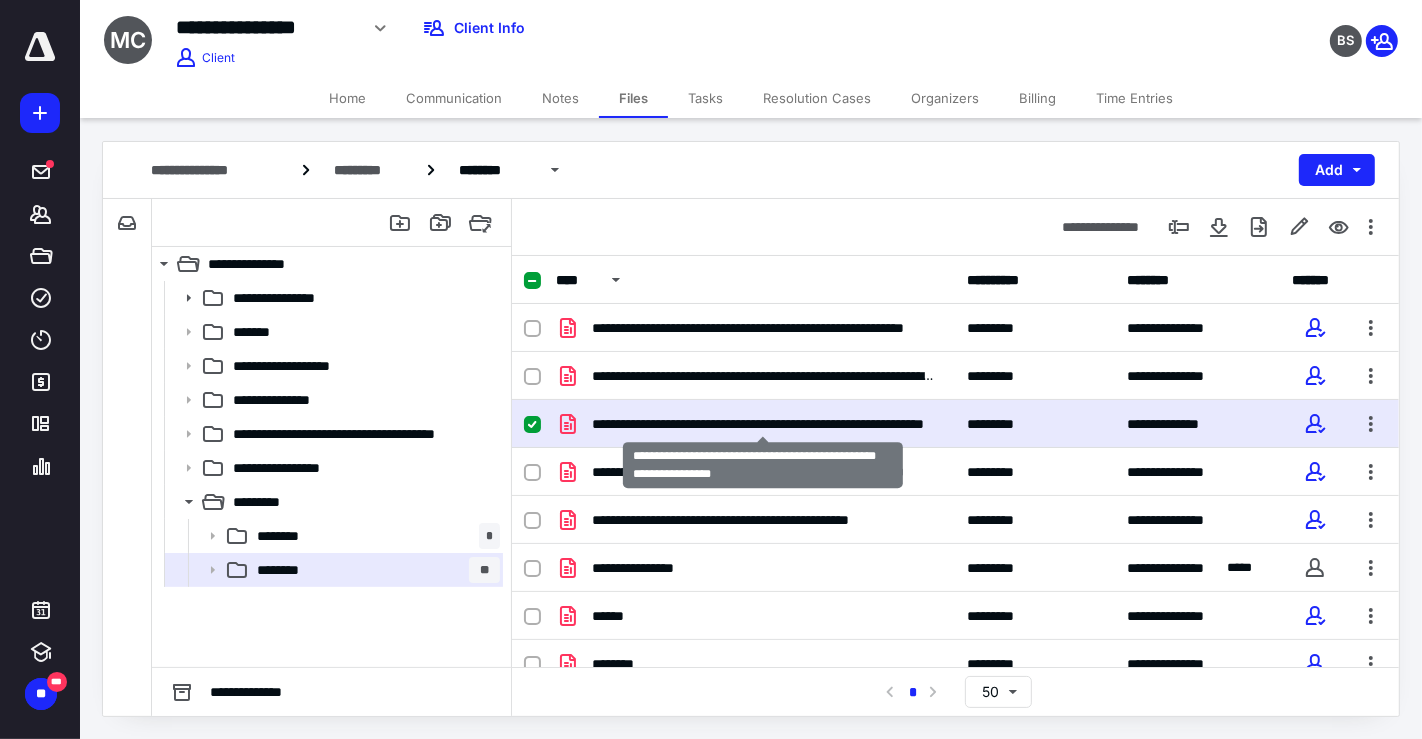 click on "**********" at bounding box center (764, 424) 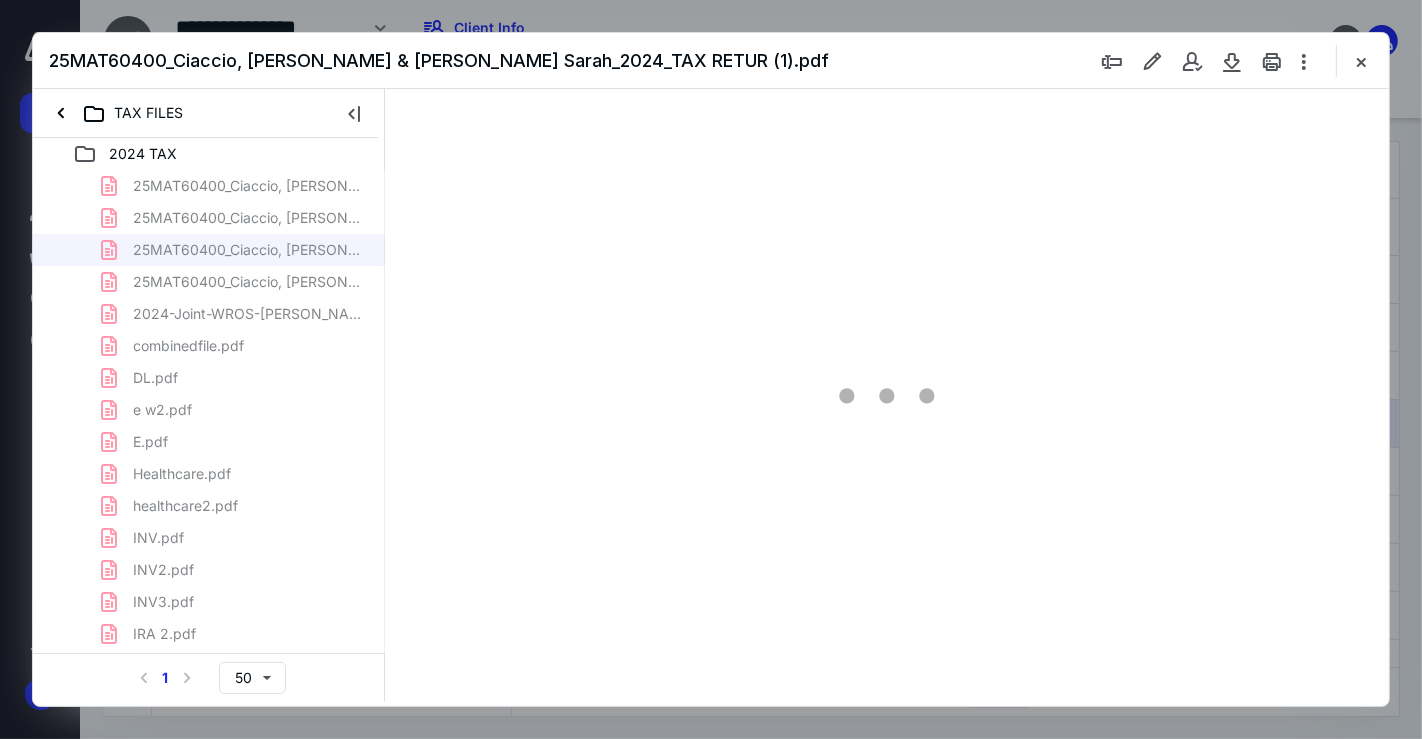 scroll, scrollTop: 0, scrollLeft: 0, axis: both 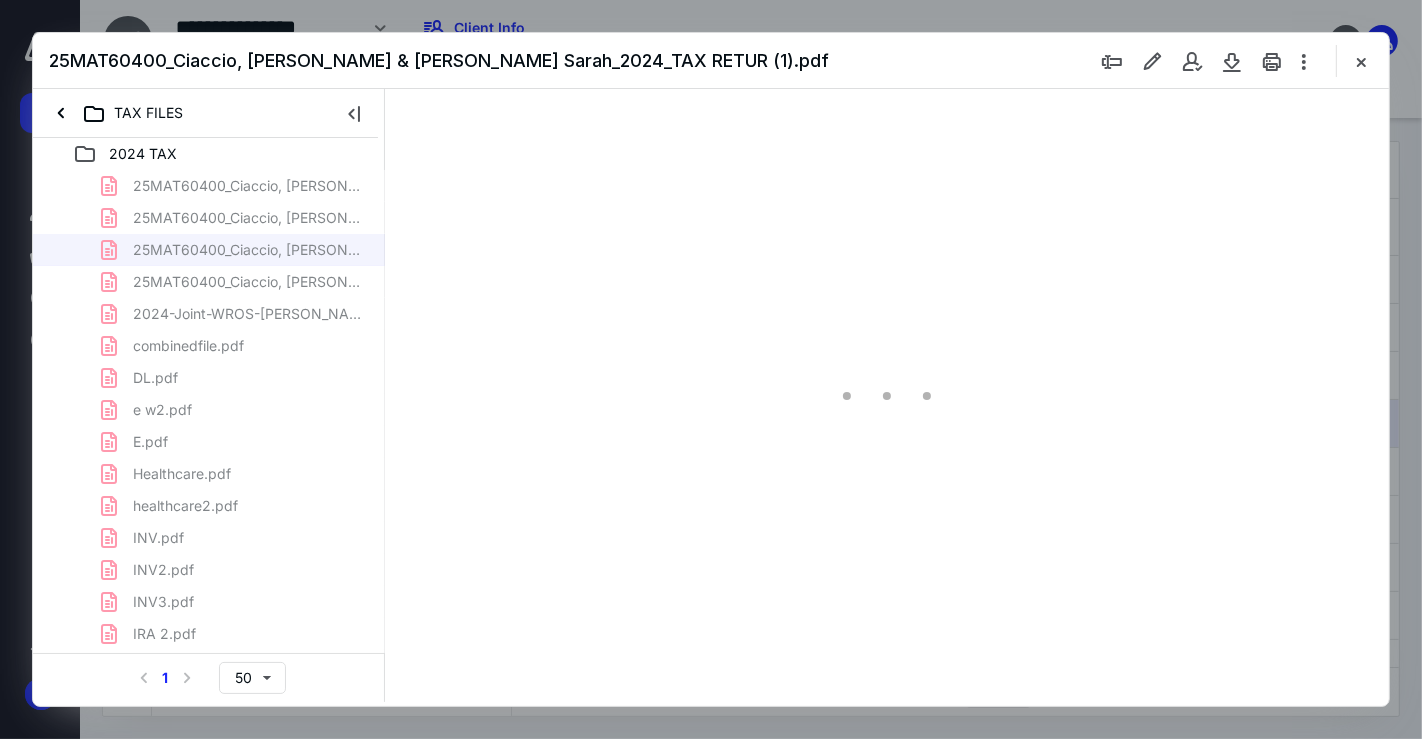 type on "125" 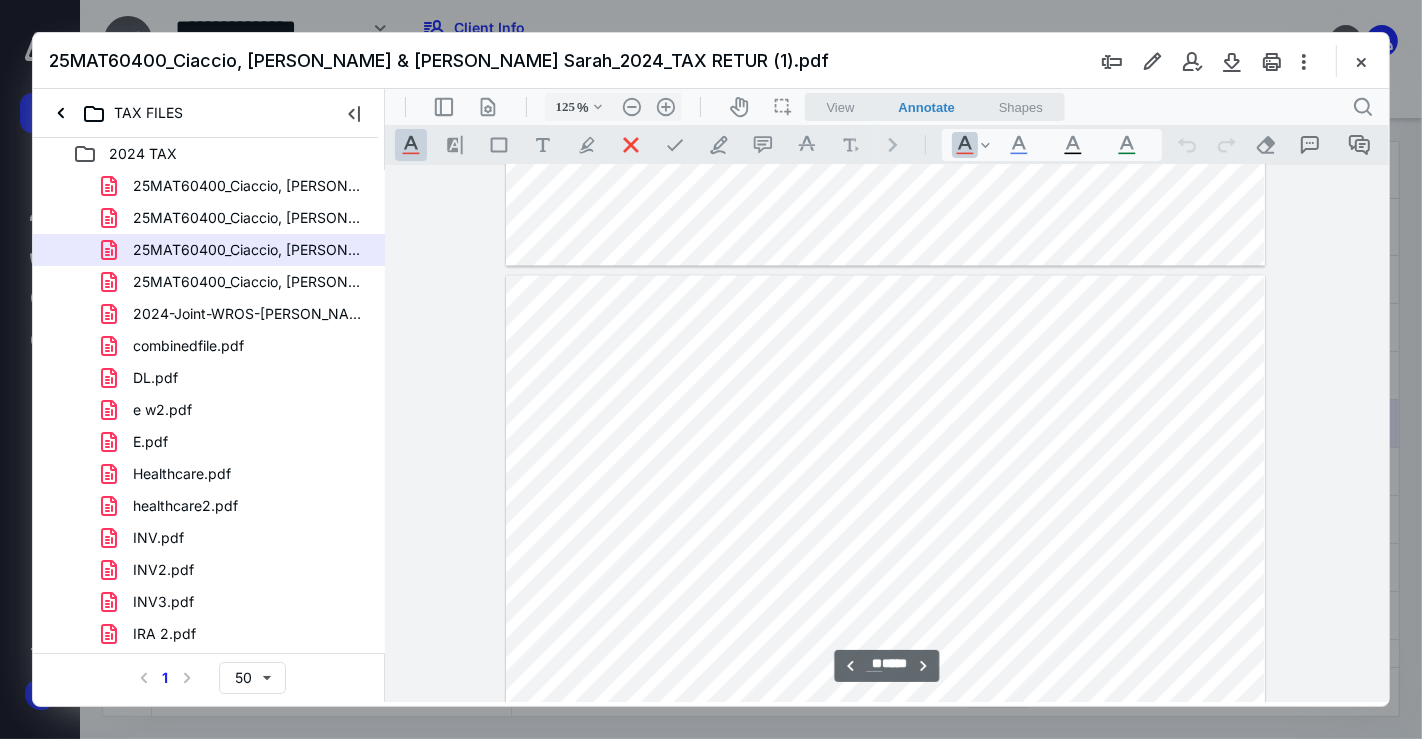 scroll, scrollTop: 22571, scrollLeft: 0, axis: vertical 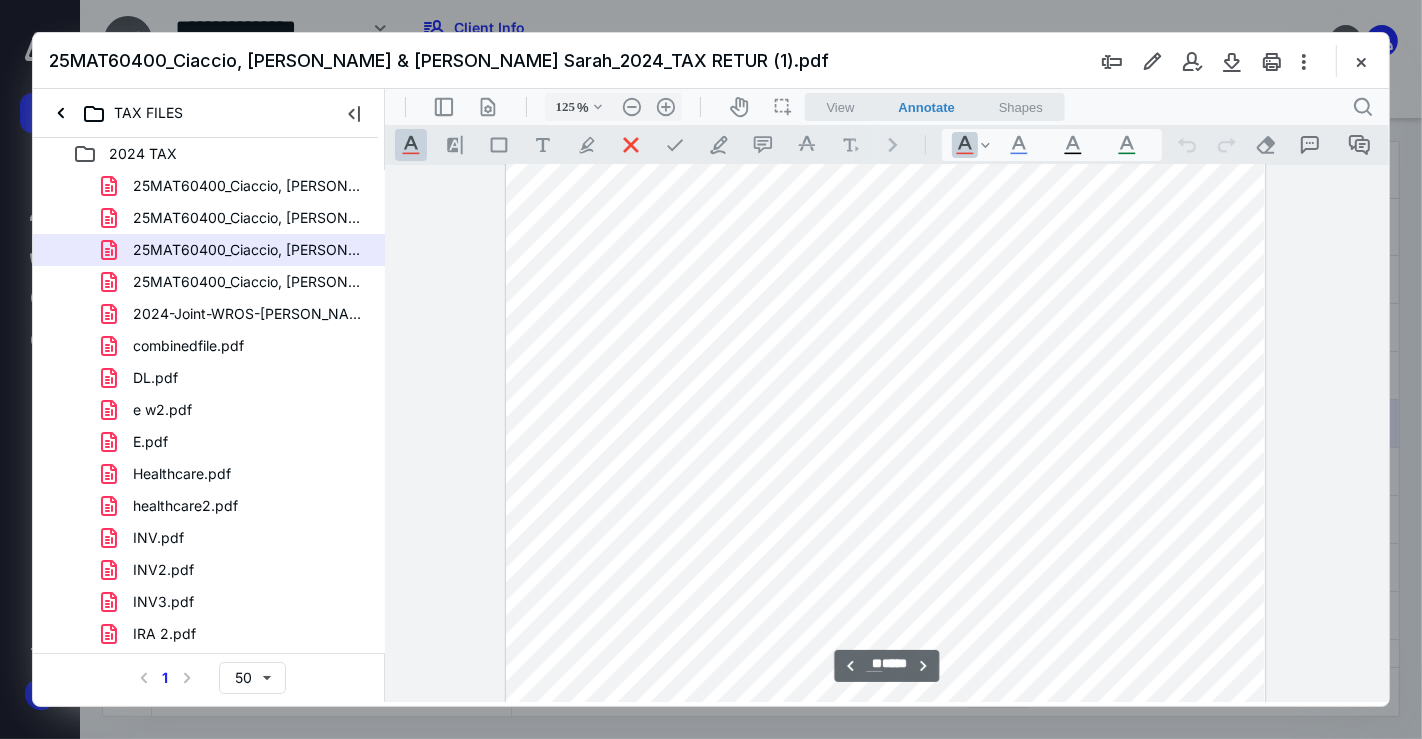 type on "**" 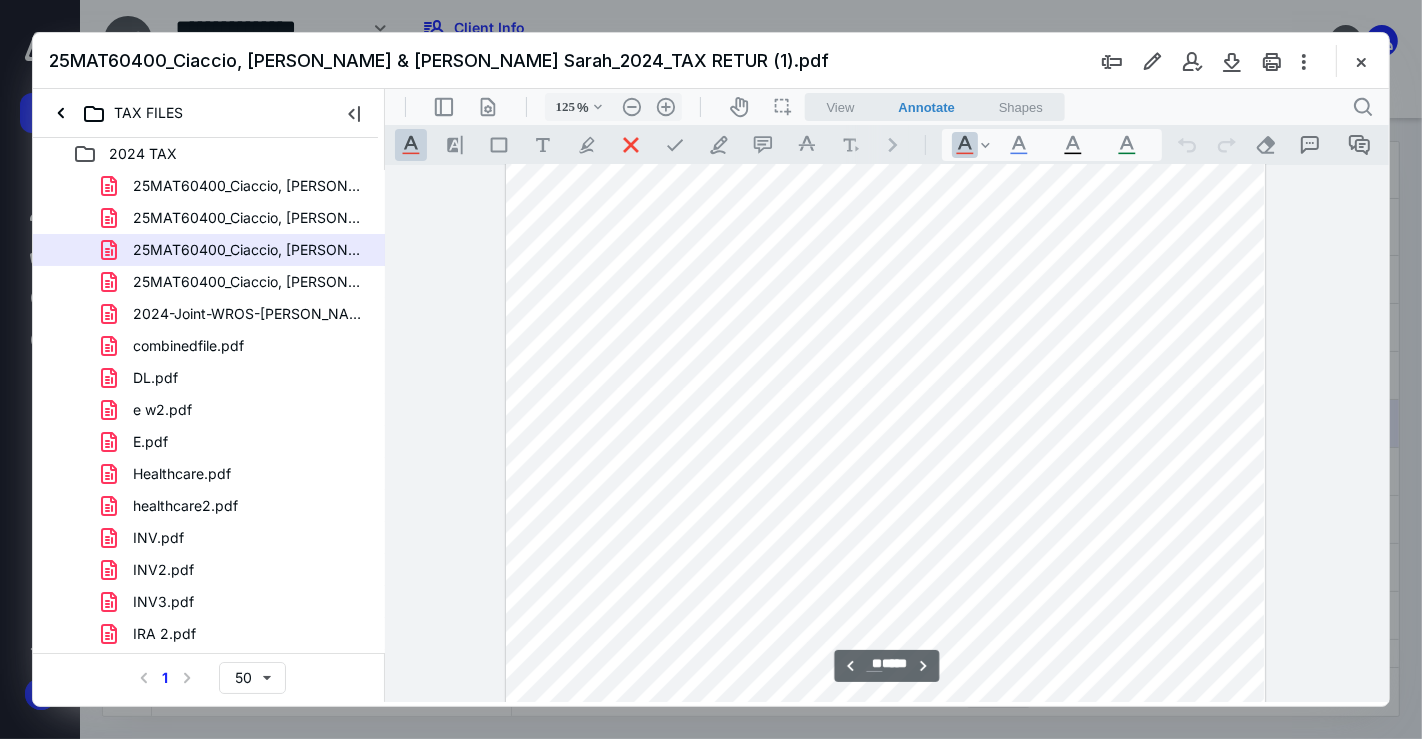 scroll, scrollTop: 23651, scrollLeft: 0, axis: vertical 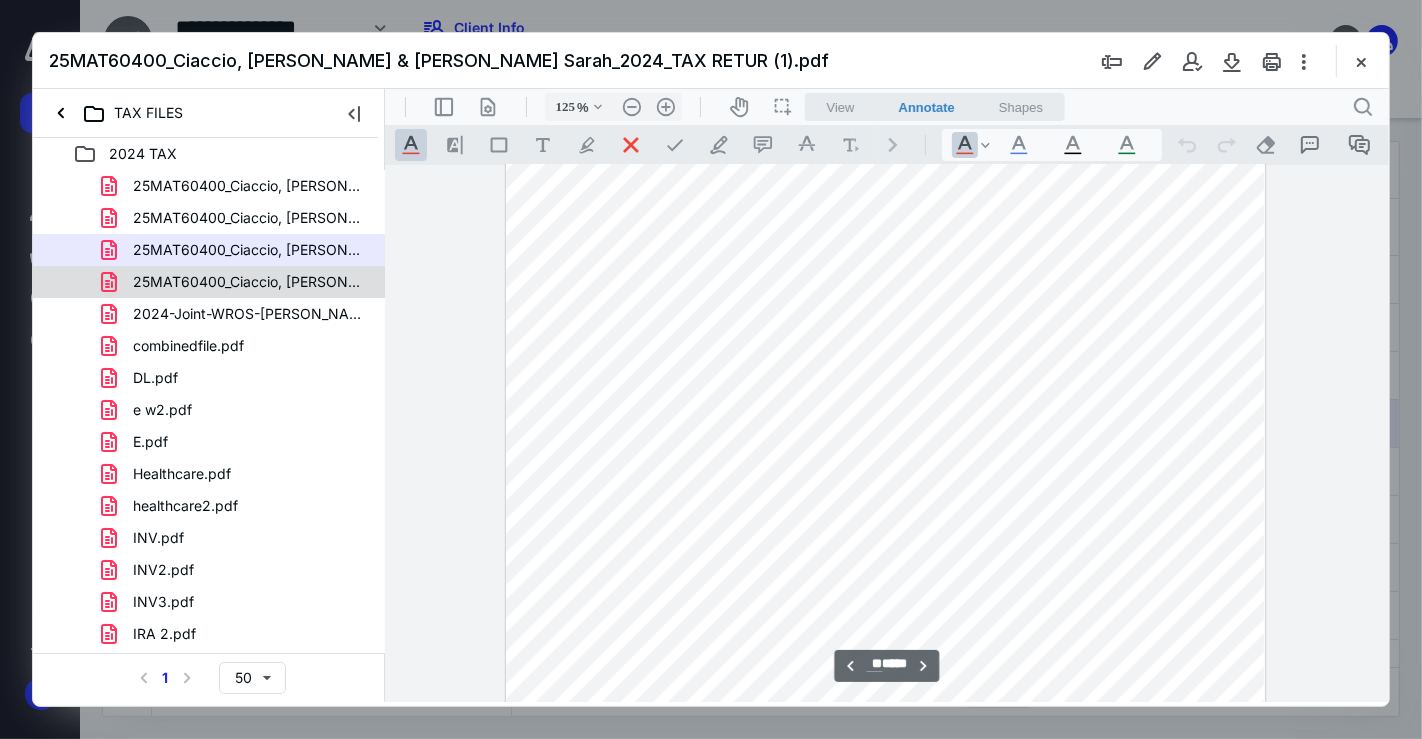 click on "25MAT60400_Ciaccio, [PERSON_NAME] & [PERSON_NAME] Sarah_2024_TAX RETUR.pdf" at bounding box center [249, 282] 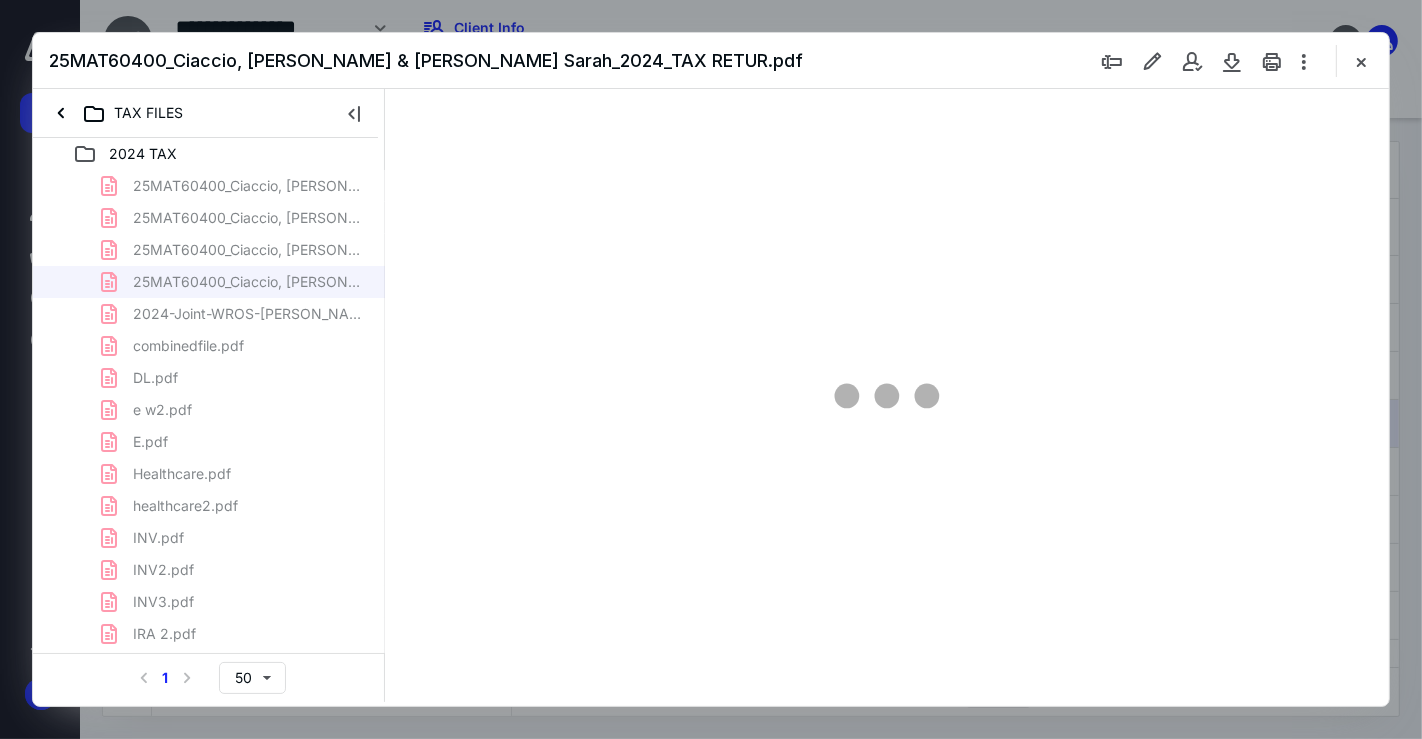 type on "125" 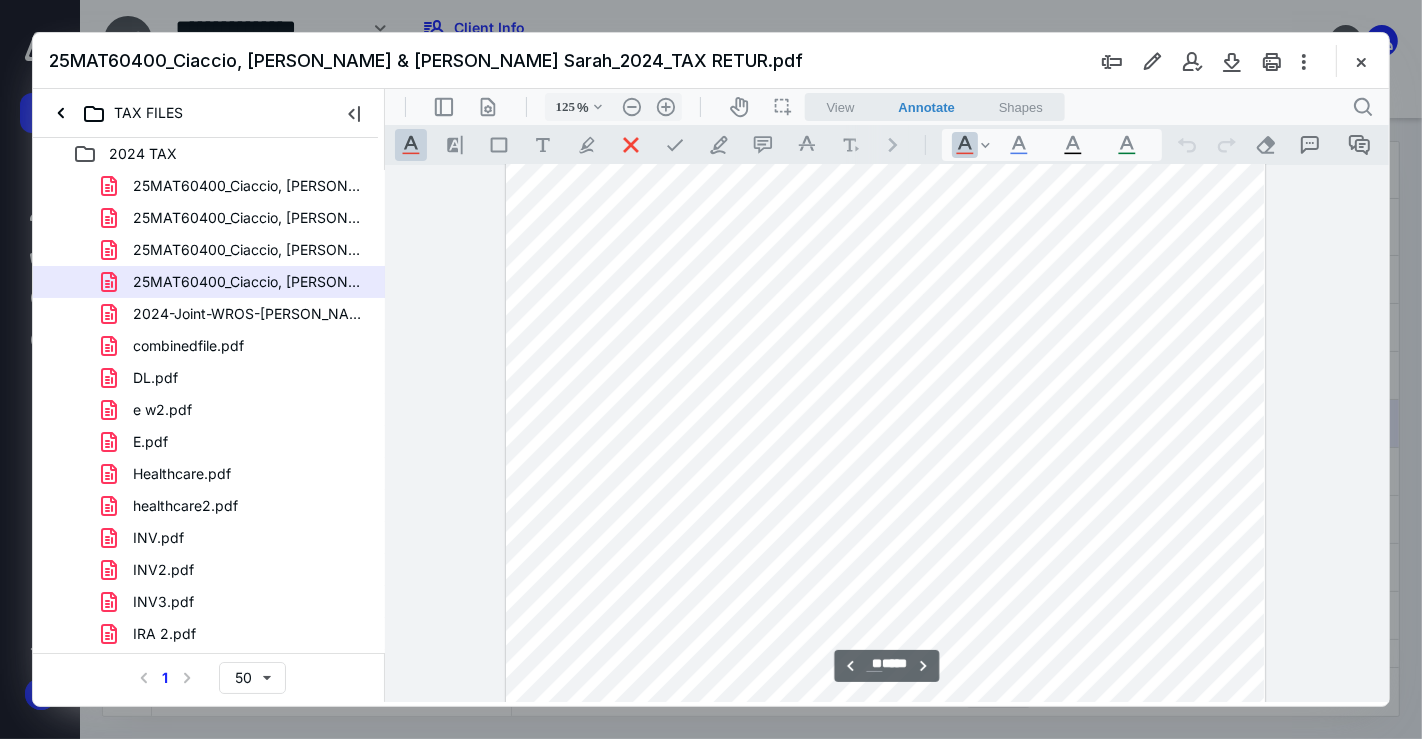 scroll, scrollTop: 12065, scrollLeft: 0, axis: vertical 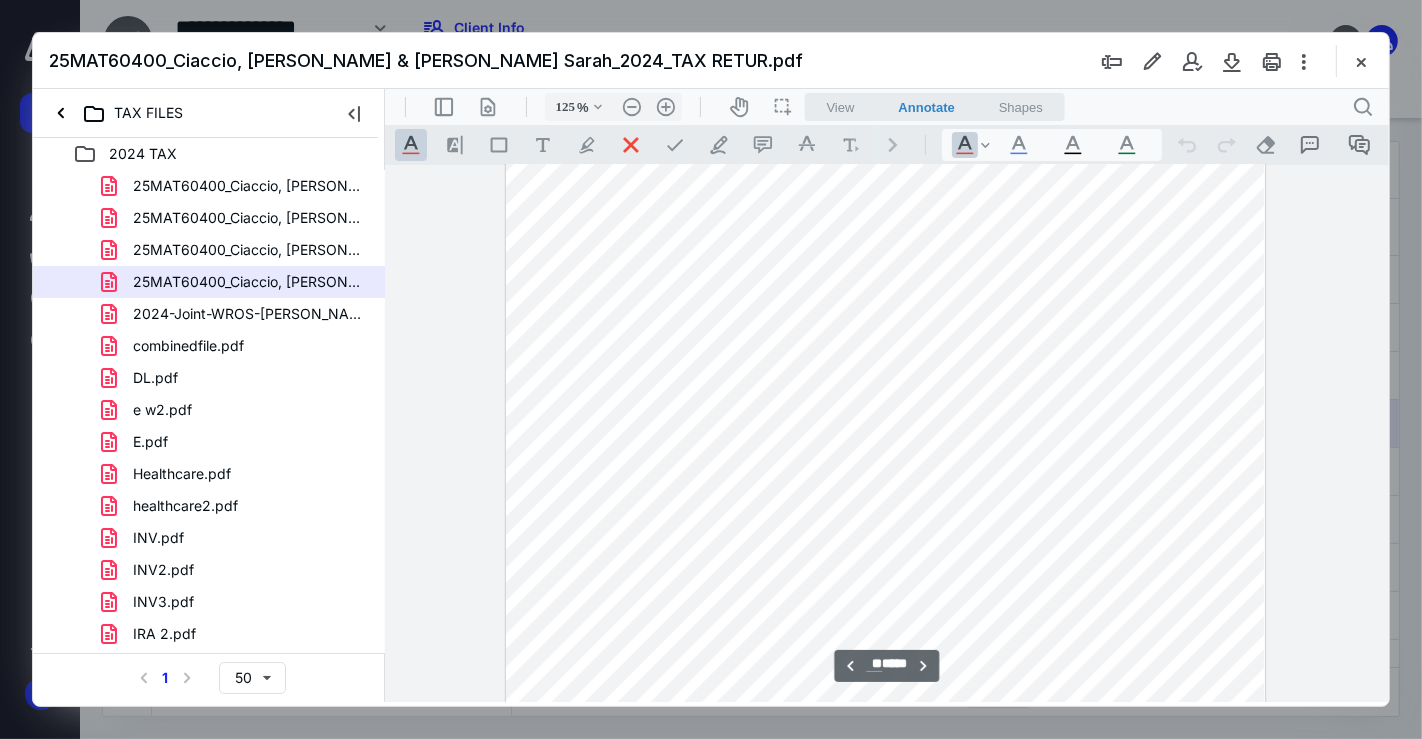 type on "**" 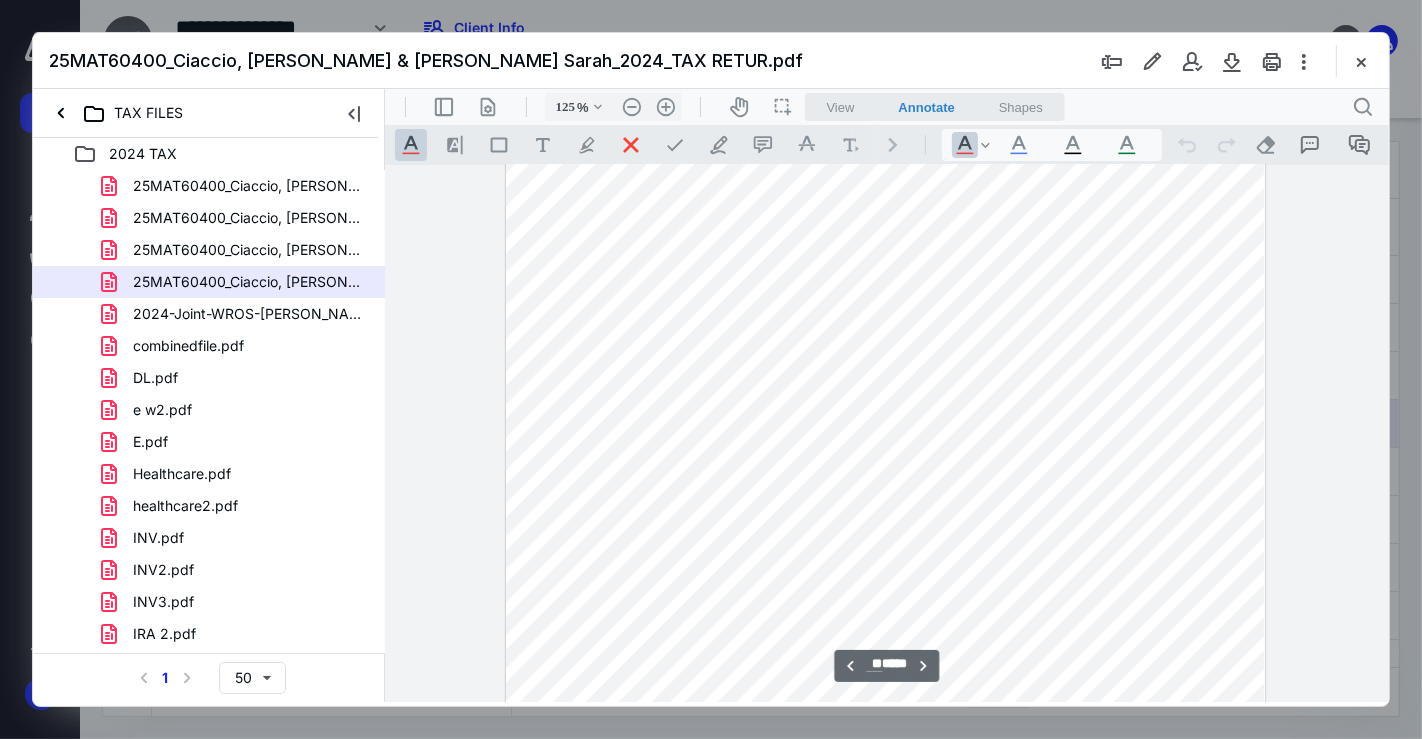 scroll, scrollTop: 23700, scrollLeft: 0, axis: vertical 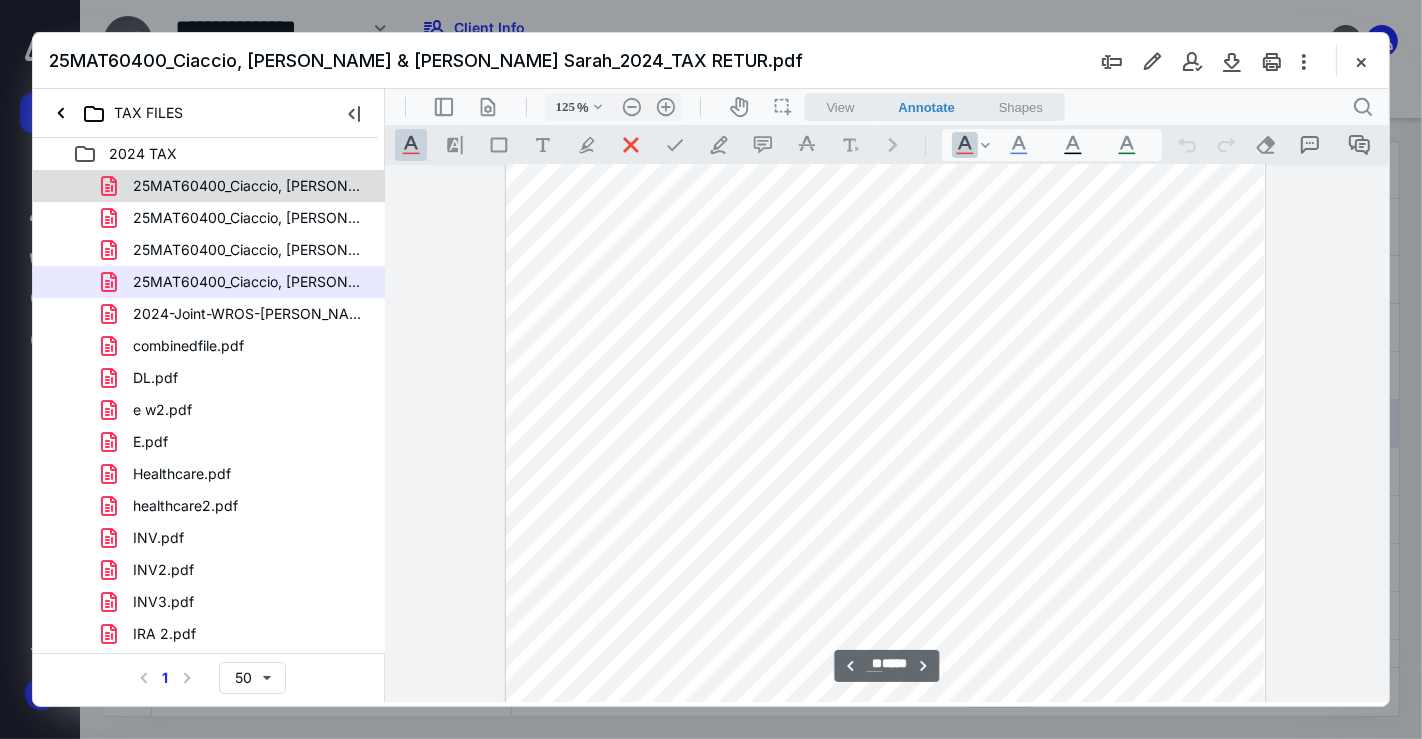 click on "25MAT60400_Ciaccio, [PERSON_NAME] & [PERSON_NAME] Sarah_2024_FILING PA.pdf" at bounding box center (237, 186) 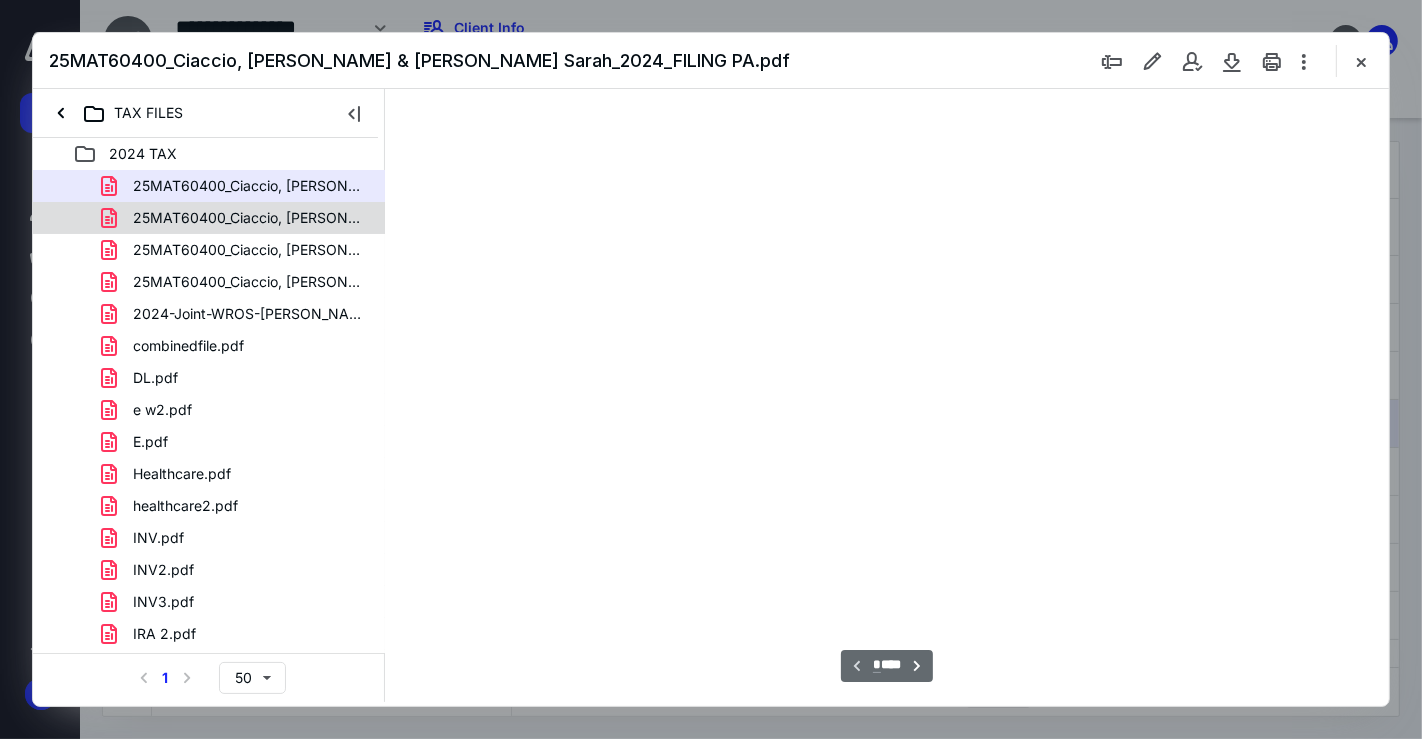 scroll, scrollTop: 82, scrollLeft: 0, axis: vertical 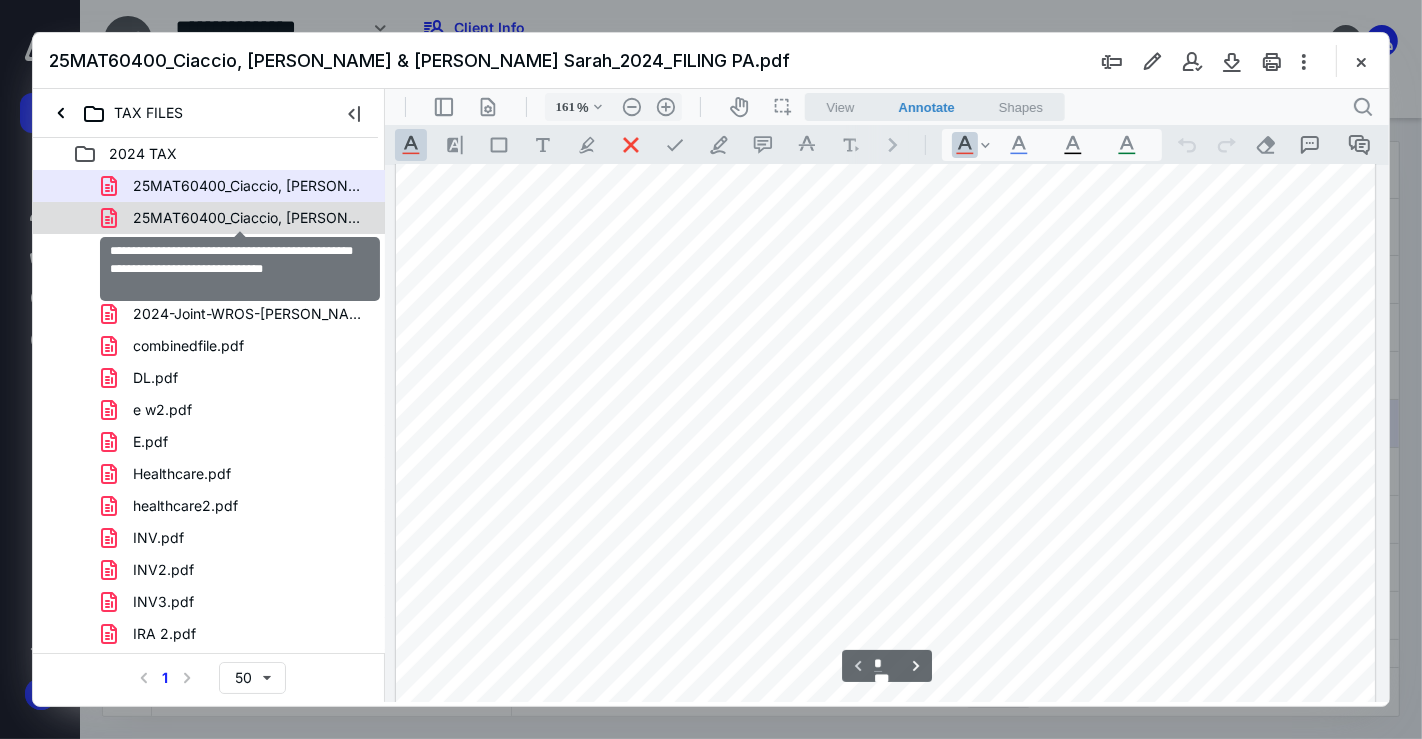 click on "25MAT60400_Ciaccio, [PERSON_NAME] & [PERSON_NAME] Sarah_2024_FILING PA(signed_[DATE]).pdf" at bounding box center [249, 218] 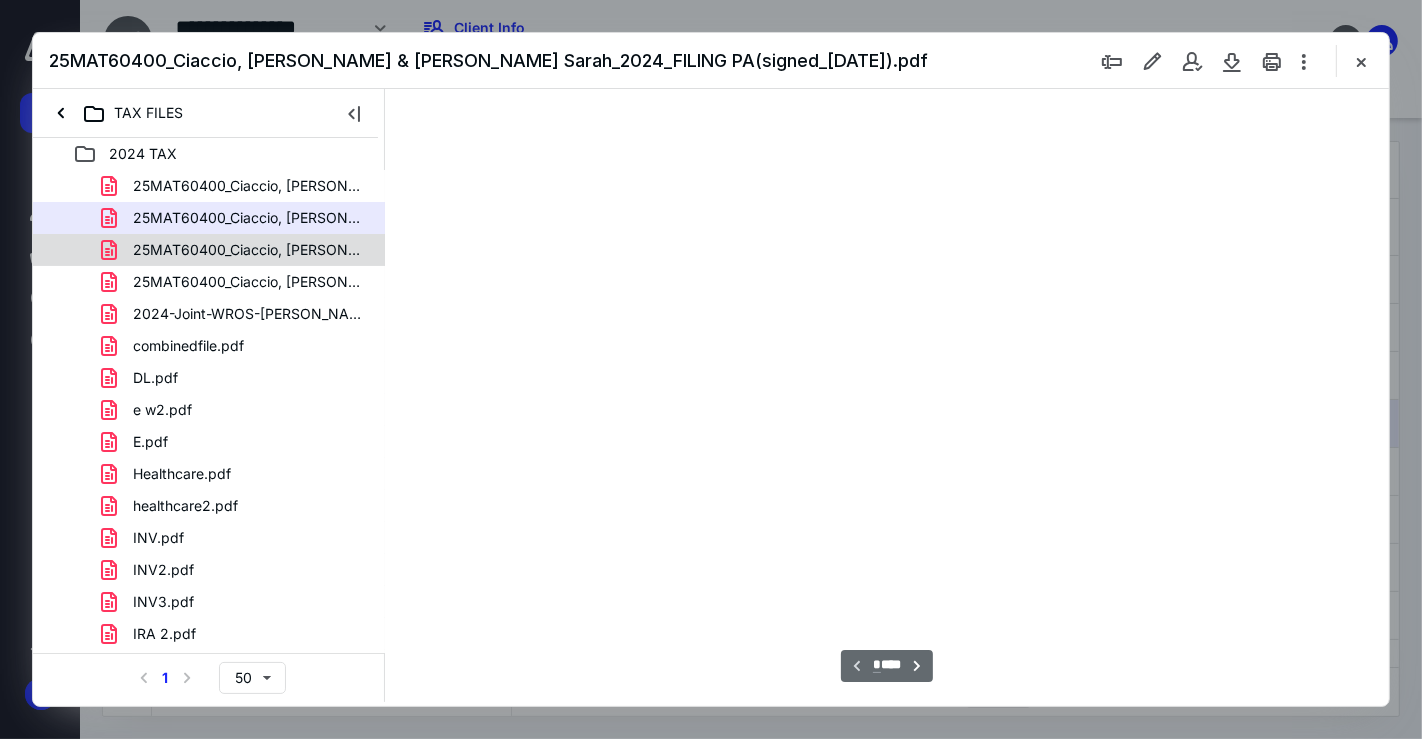 scroll, scrollTop: 82, scrollLeft: 0, axis: vertical 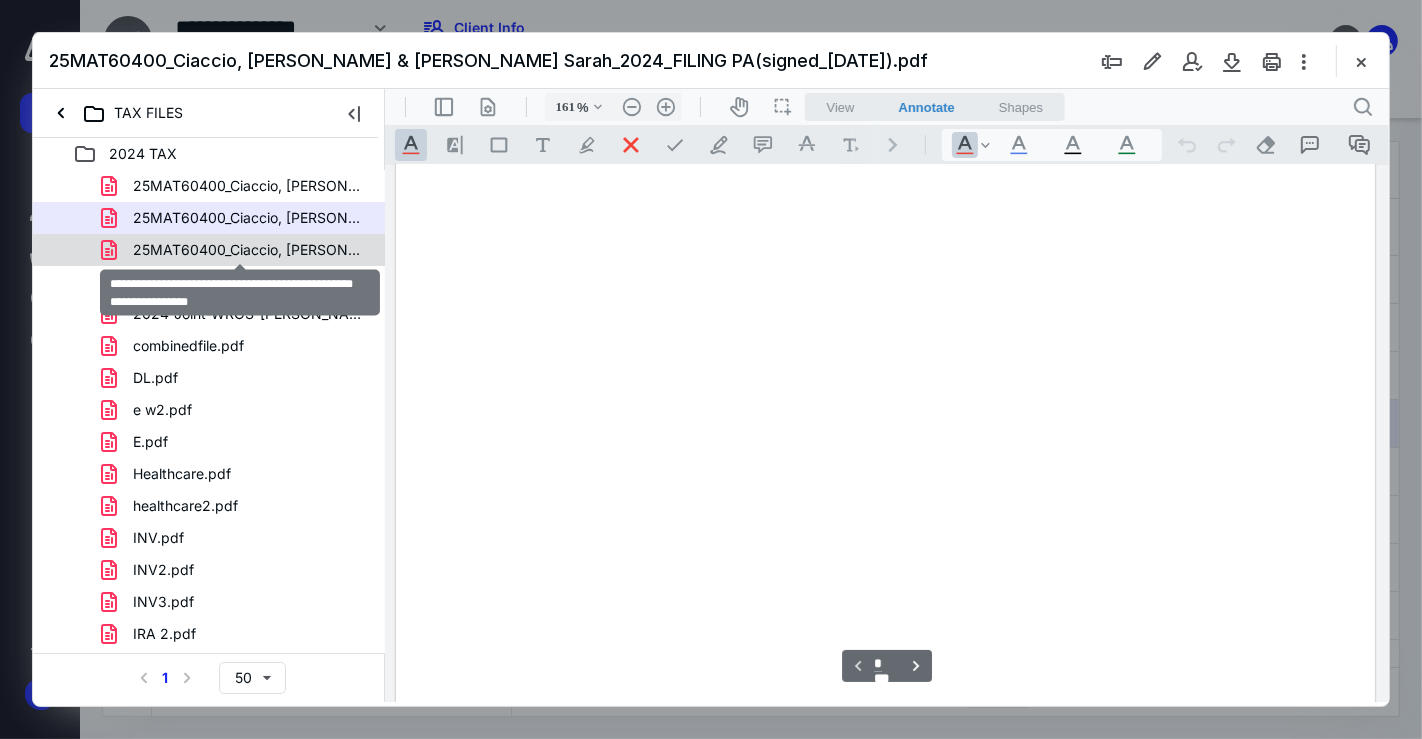 click on "25MAT60400_Ciaccio, [PERSON_NAME] & [PERSON_NAME] Sarah_2024_TAX RETUR (1).pdf" at bounding box center [249, 250] 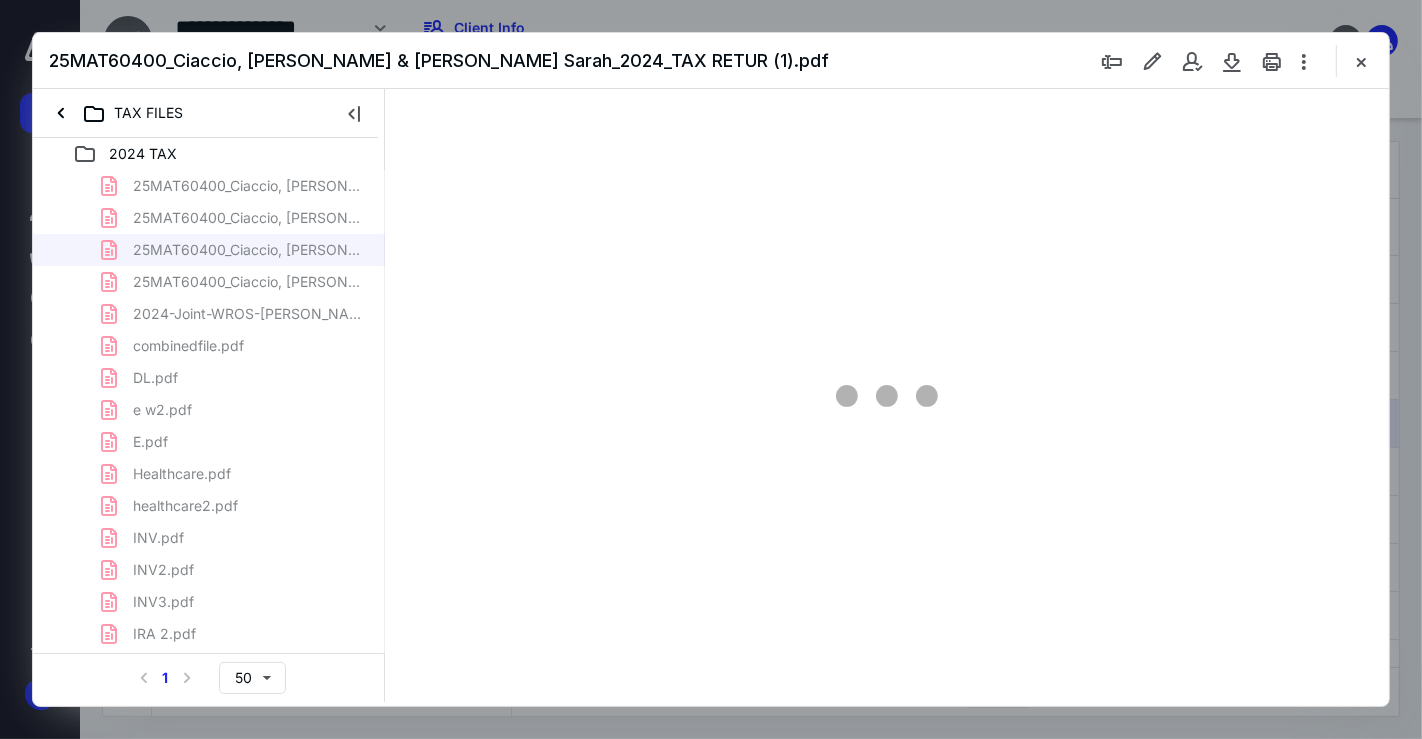 type on "125" 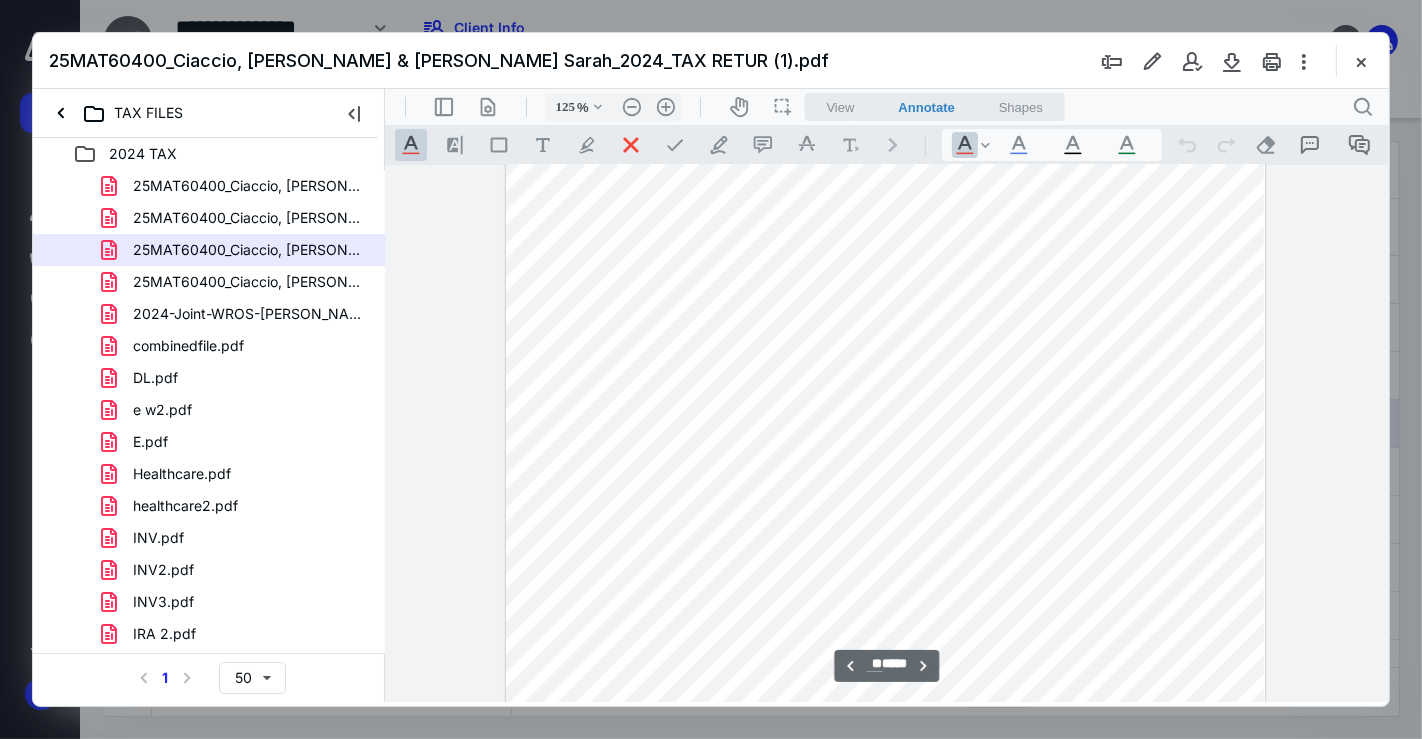 scroll, scrollTop: 23927, scrollLeft: 0, axis: vertical 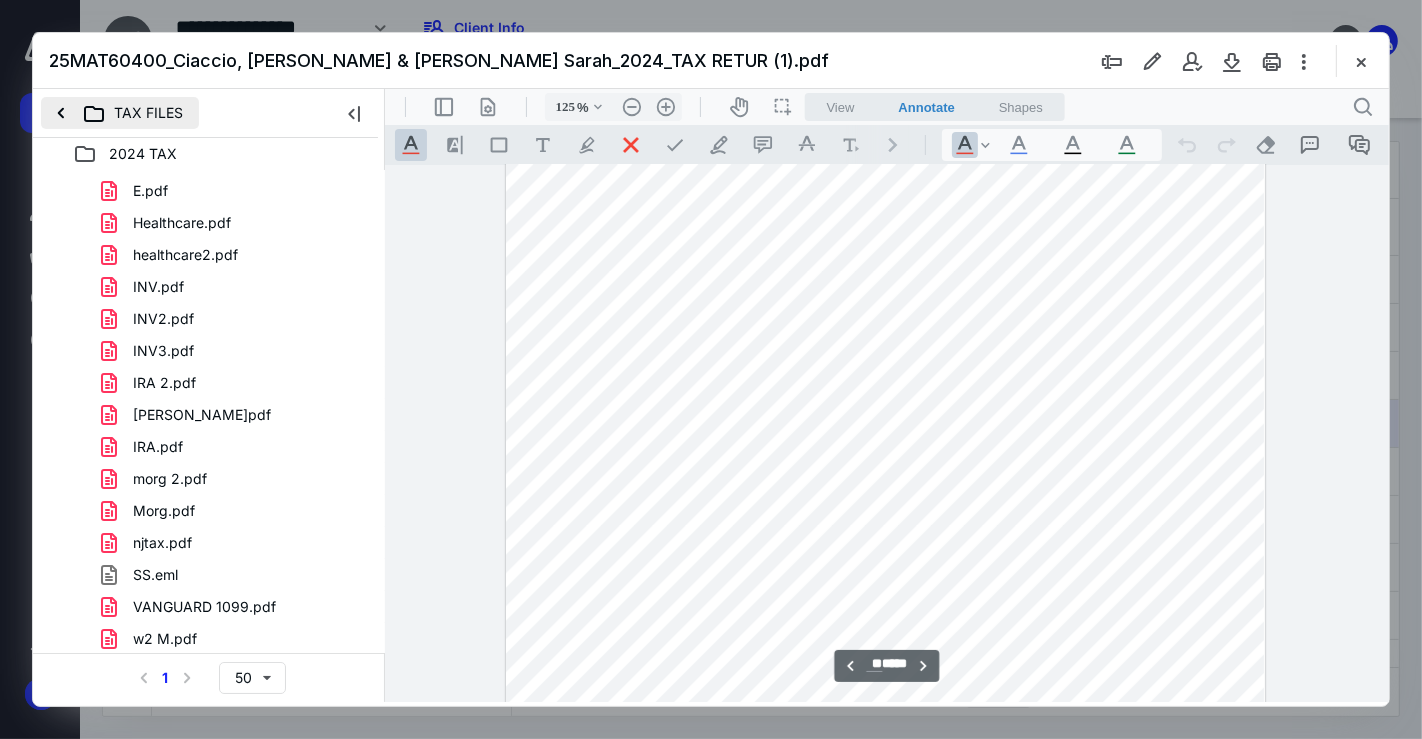 click on "TAX FILES" at bounding box center (120, 113) 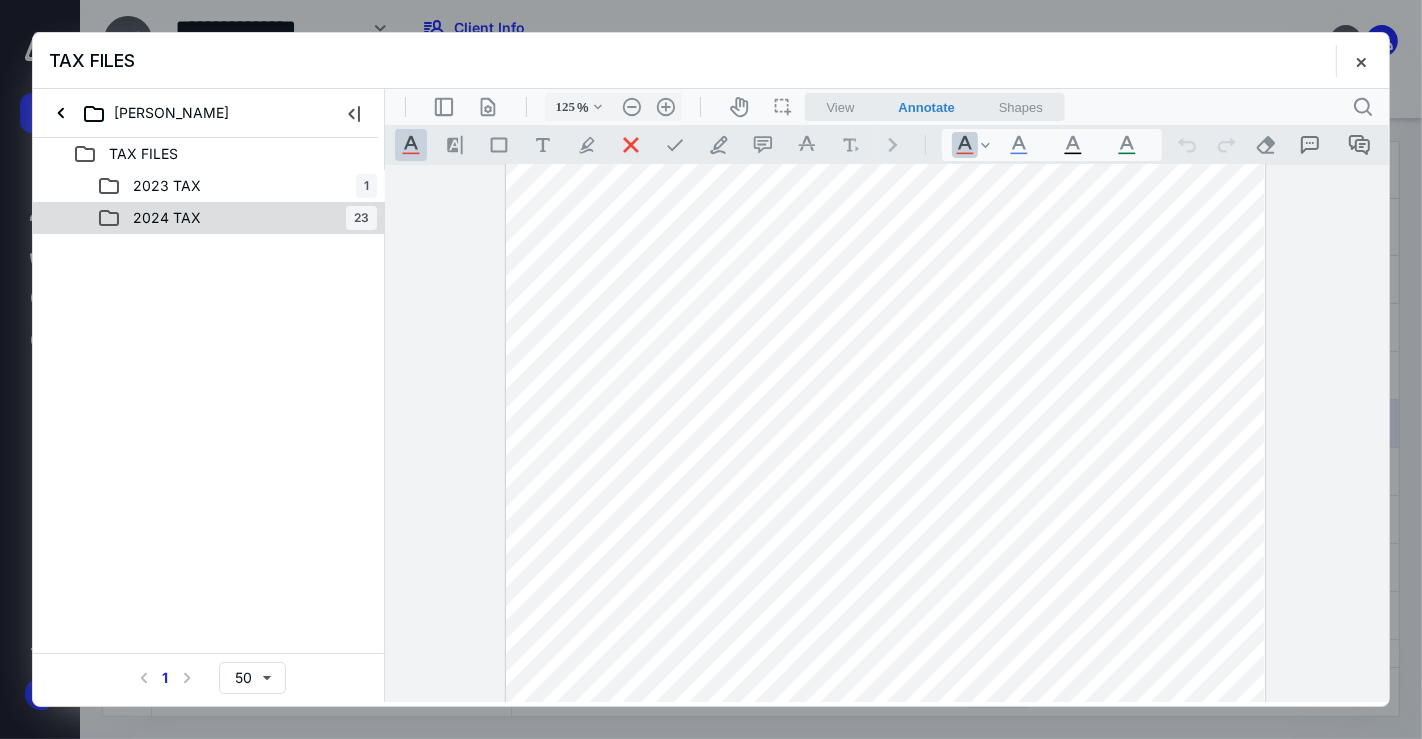 click on "2024 TAX 23" at bounding box center (237, 218) 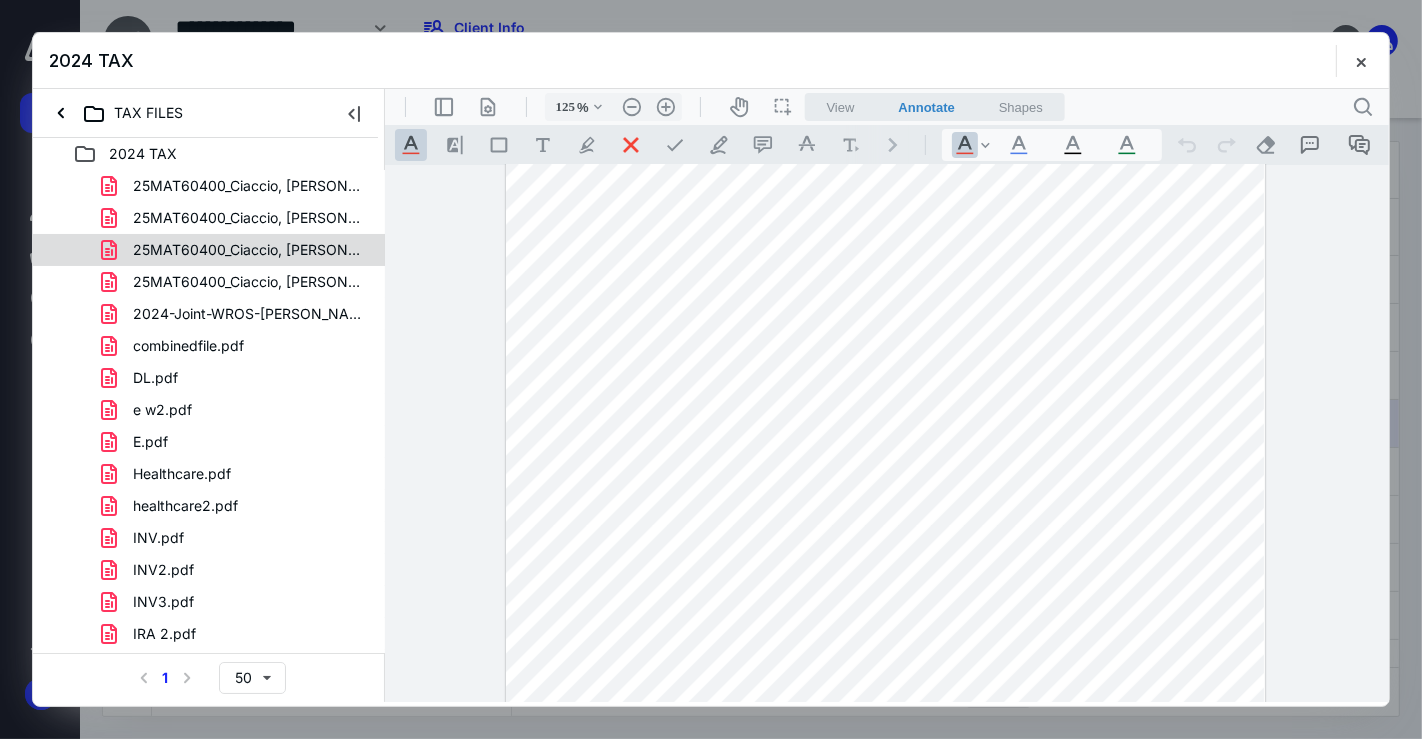 click on "25MAT60400_Ciaccio, [PERSON_NAME] & [PERSON_NAME] Sarah_2024_TAX RETUR (1).pdf" at bounding box center (249, 250) 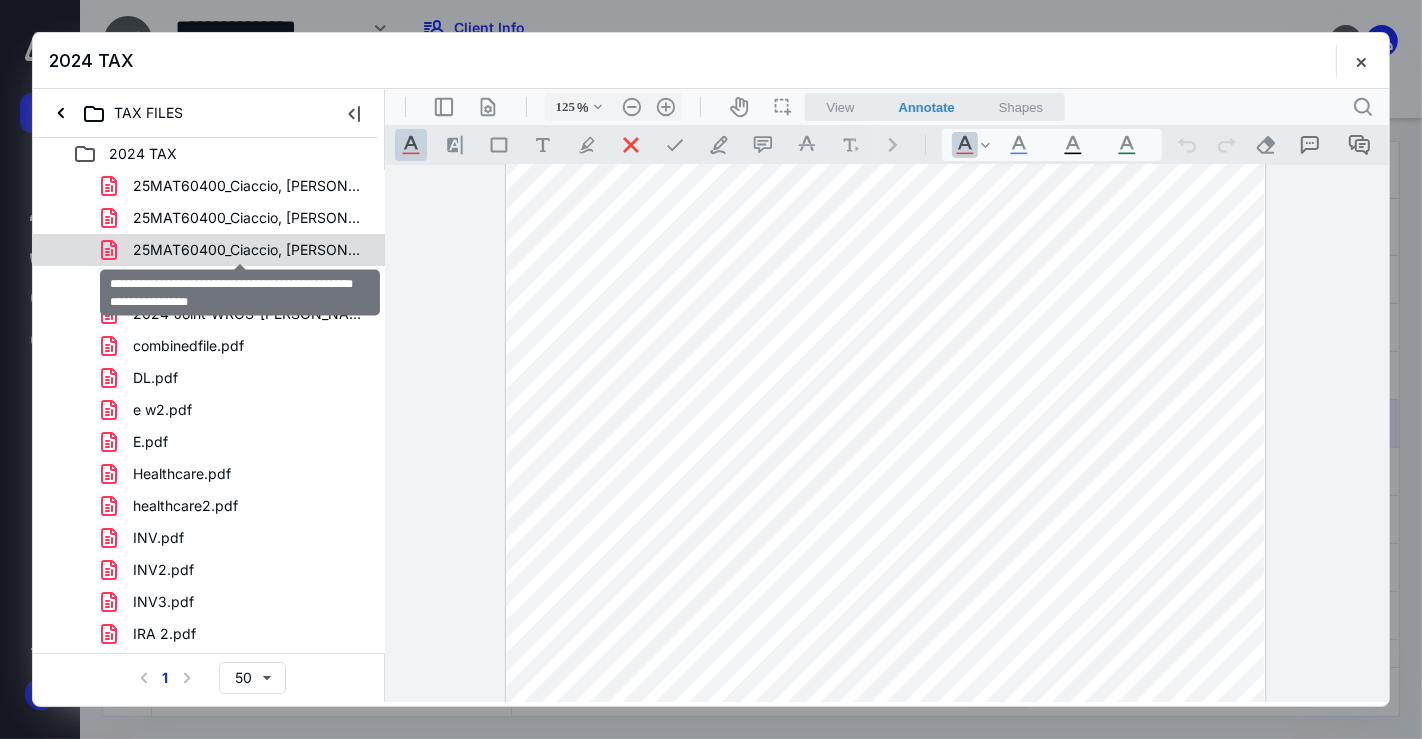 click on "25MAT60400_Ciaccio, [PERSON_NAME] & [PERSON_NAME] Sarah_2024_TAX RETUR (1).pdf" at bounding box center (249, 250) 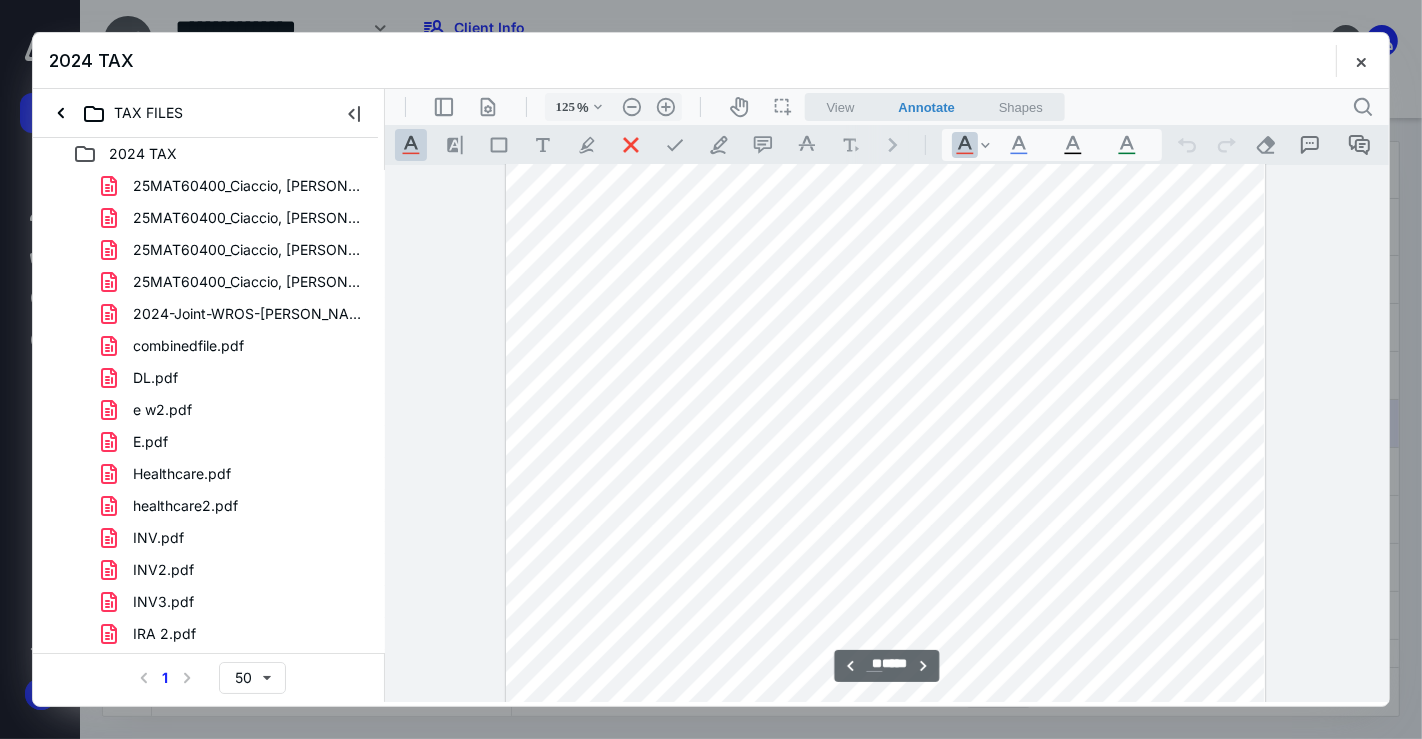 scroll, scrollTop: 23722, scrollLeft: 0, axis: vertical 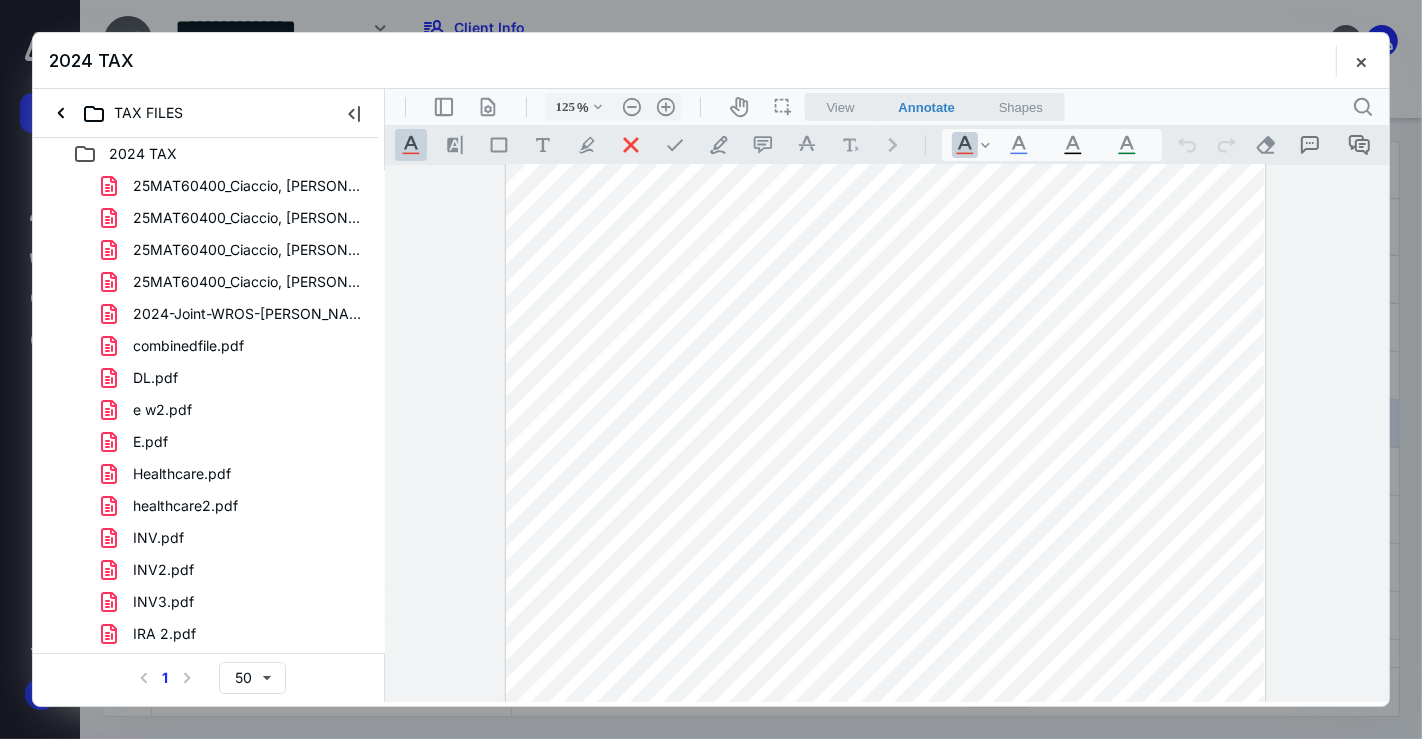 drag, startPoint x: 1035, startPoint y: 244, endPoint x: 1065, endPoint y: 244, distance: 30 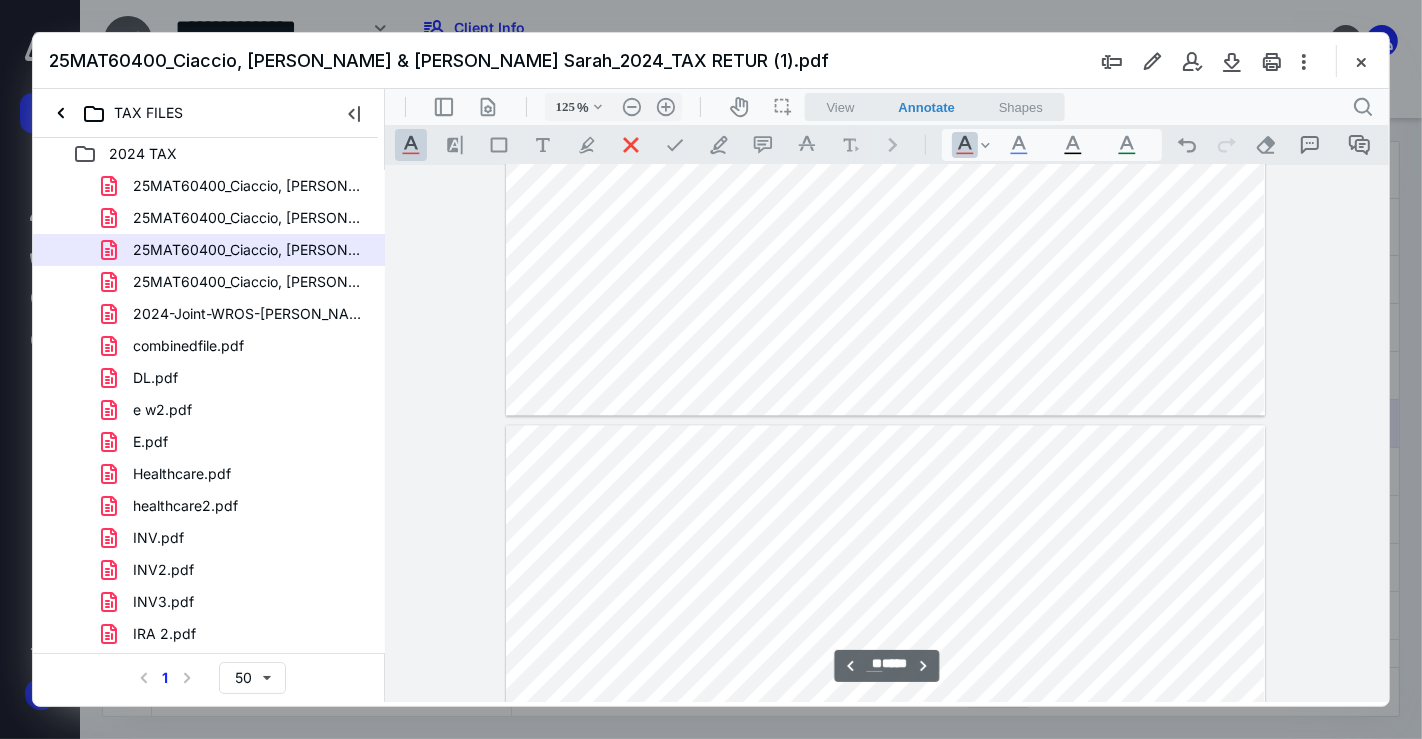 type on "**" 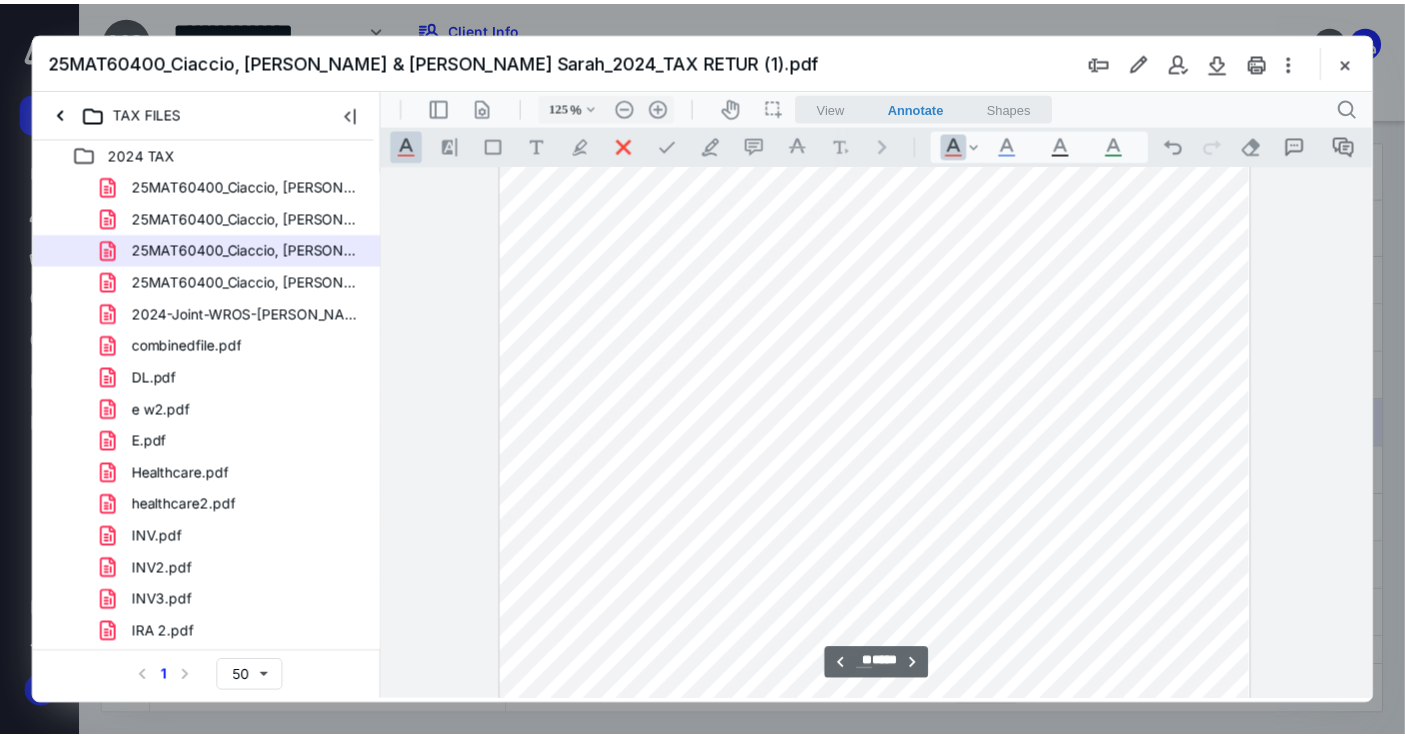 scroll, scrollTop: 23697, scrollLeft: 0, axis: vertical 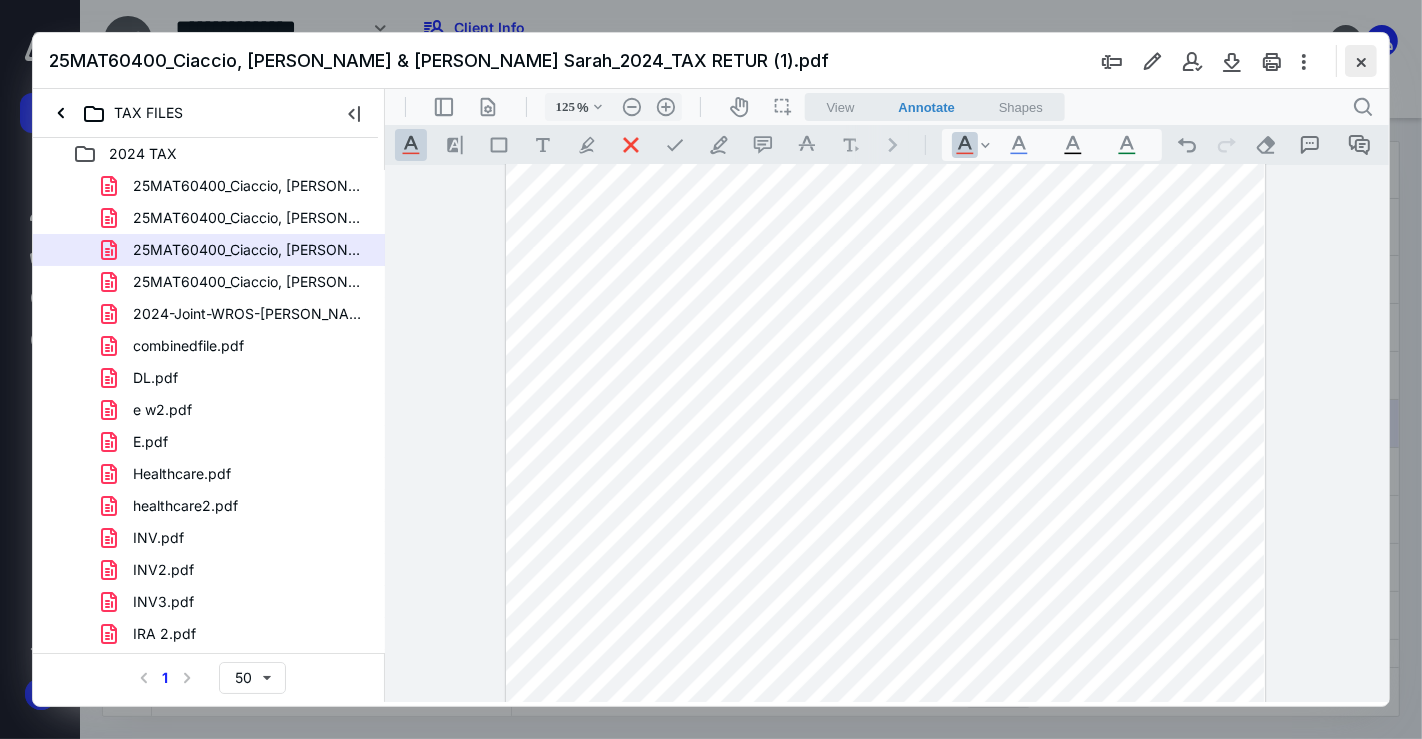 click at bounding box center (1361, 61) 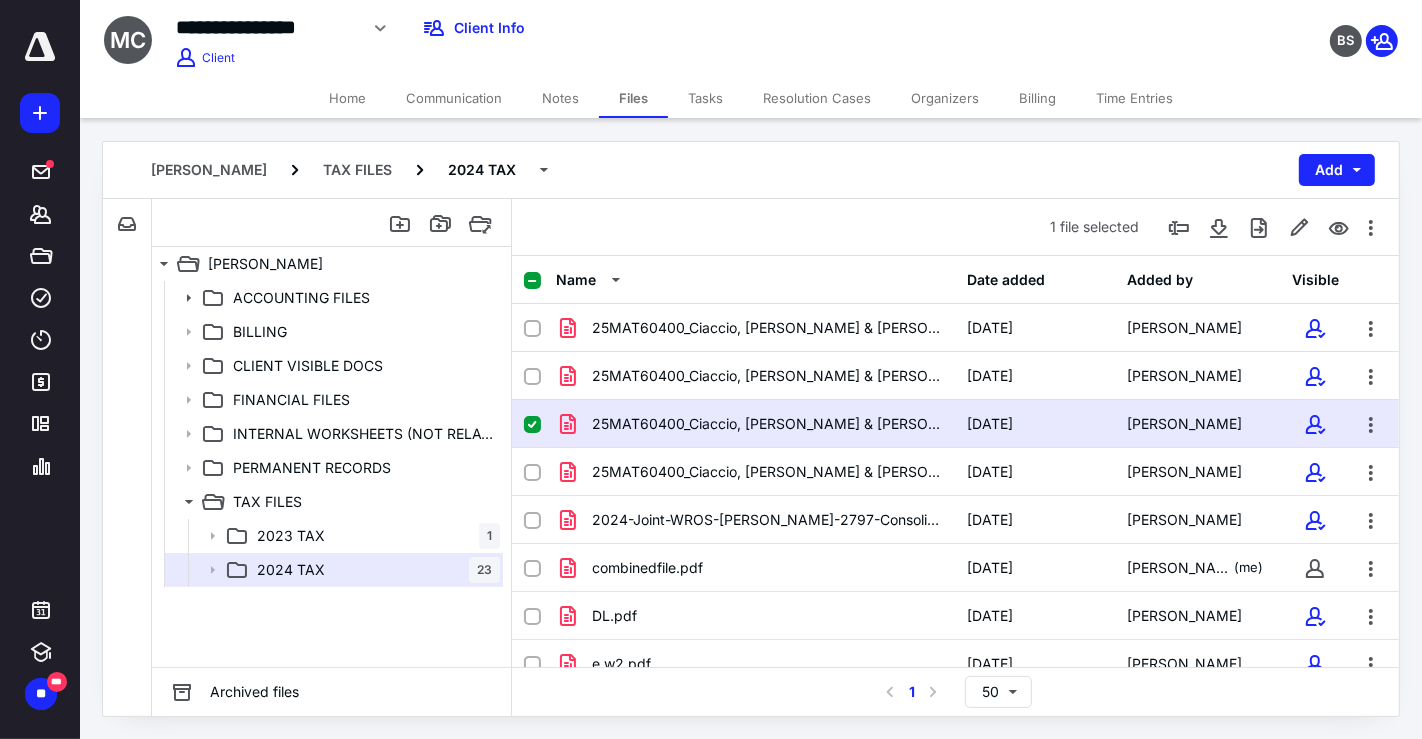 click on "Home" at bounding box center [347, 98] 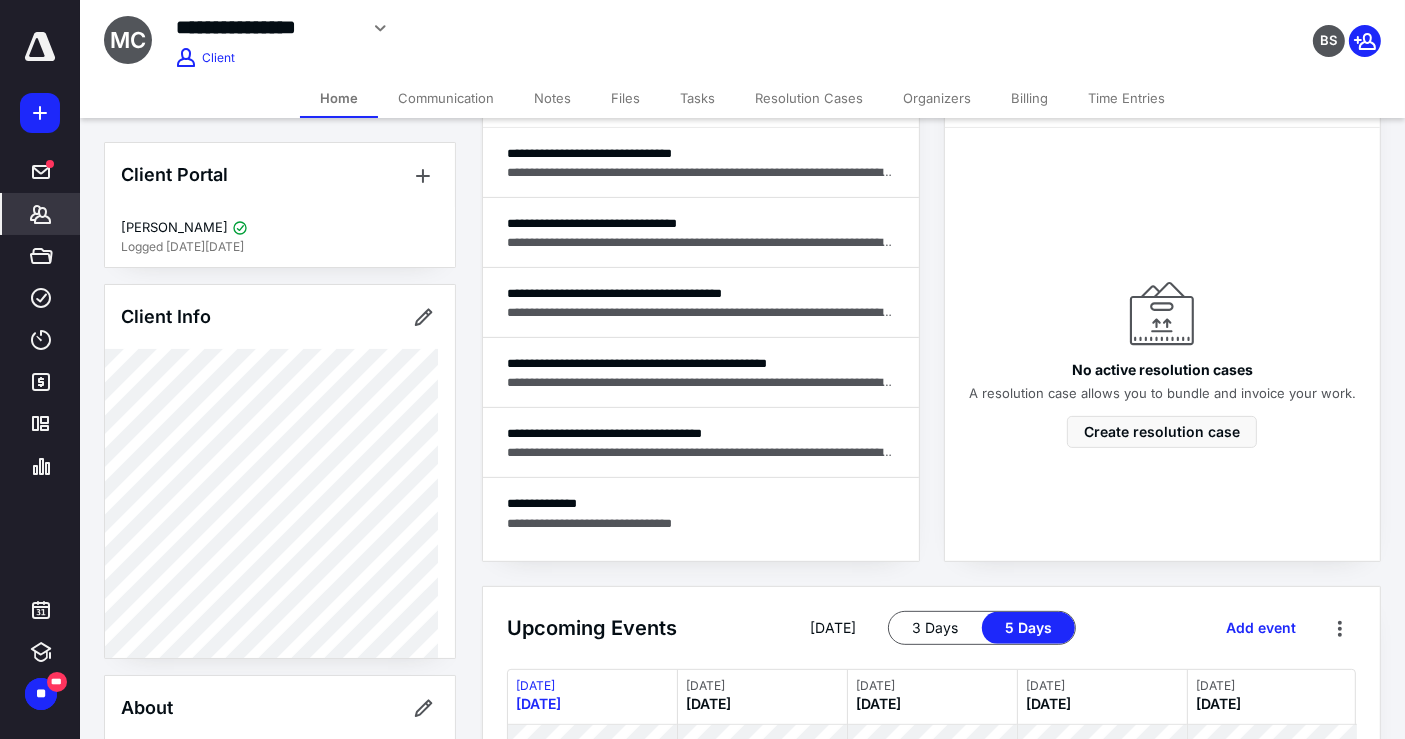 scroll, scrollTop: 381, scrollLeft: 0, axis: vertical 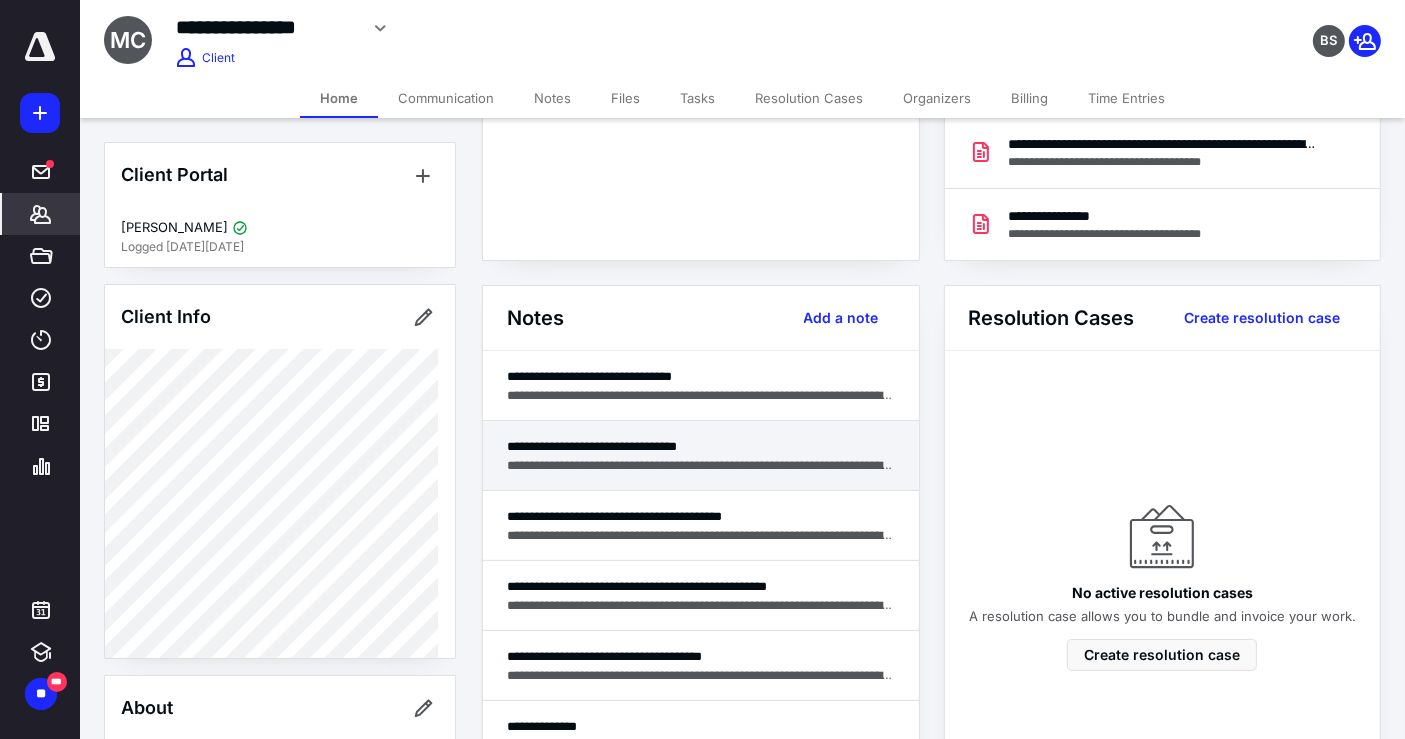 click on "**********" at bounding box center [701, 446] 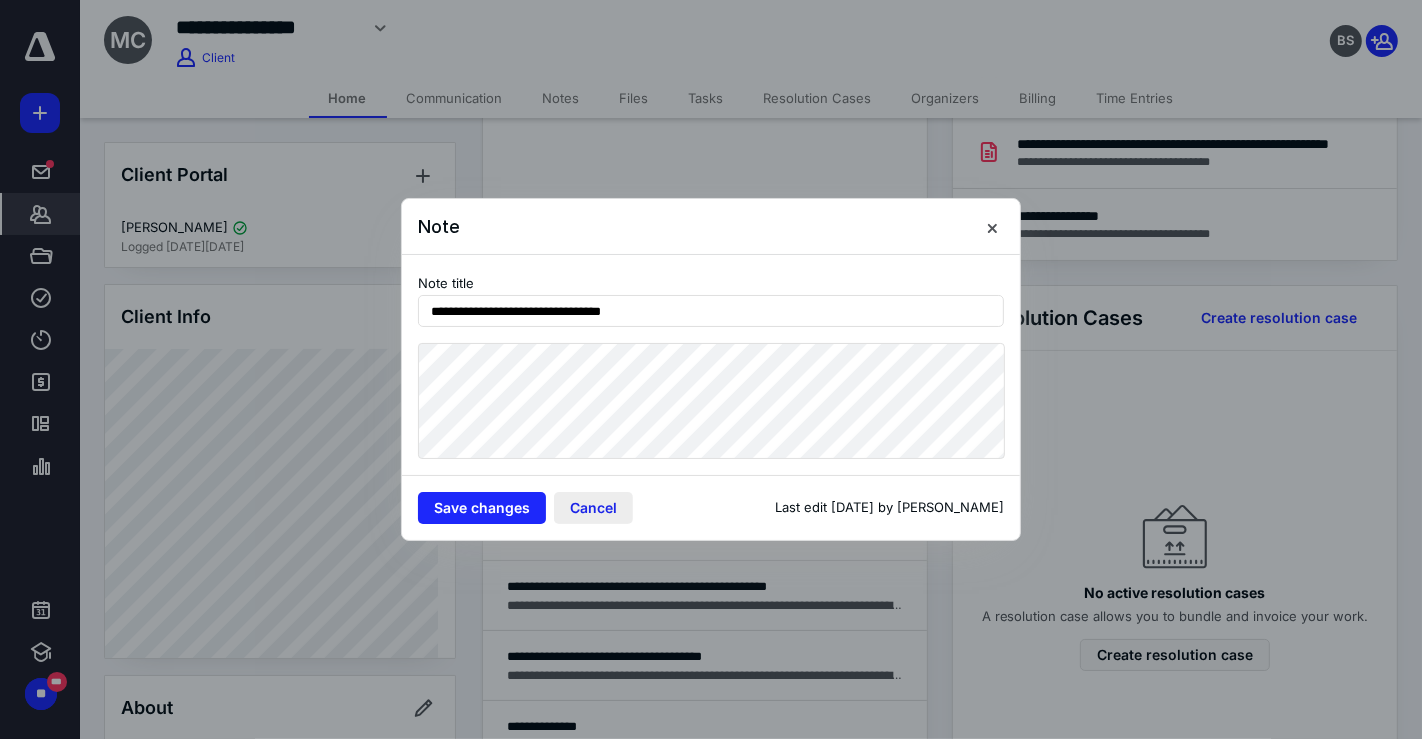 click on "Cancel" at bounding box center (593, 508) 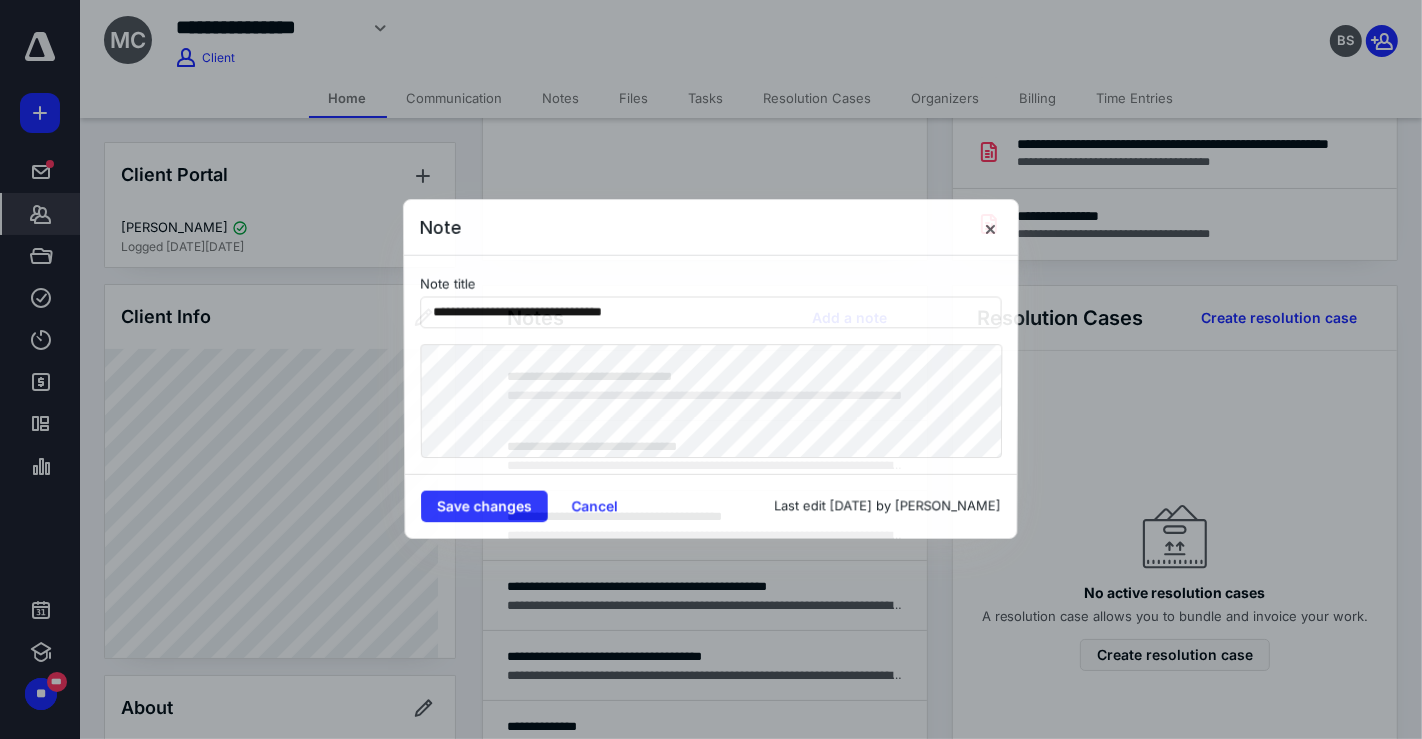 click on "**********" at bounding box center [711, 397] 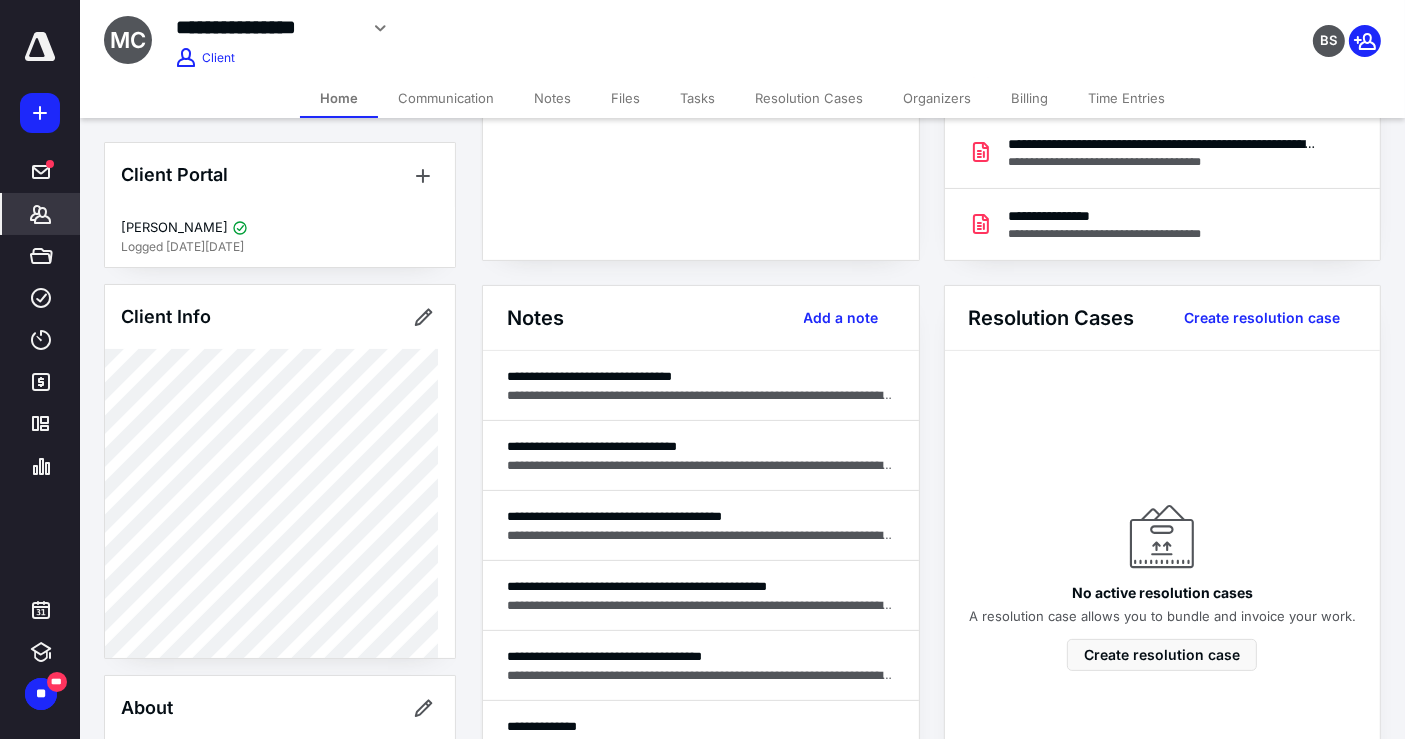click on "**********" at bounding box center (701, 395) 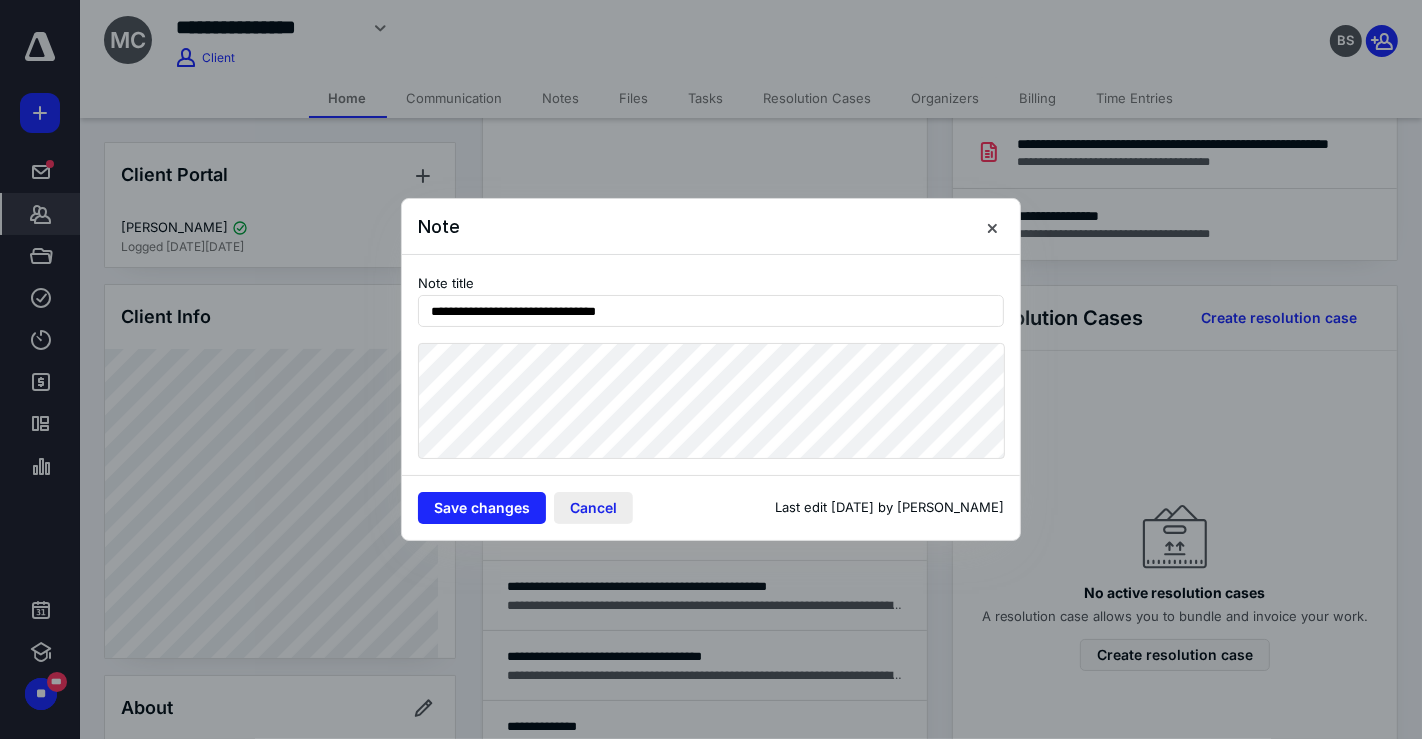click on "Cancel" at bounding box center [593, 508] 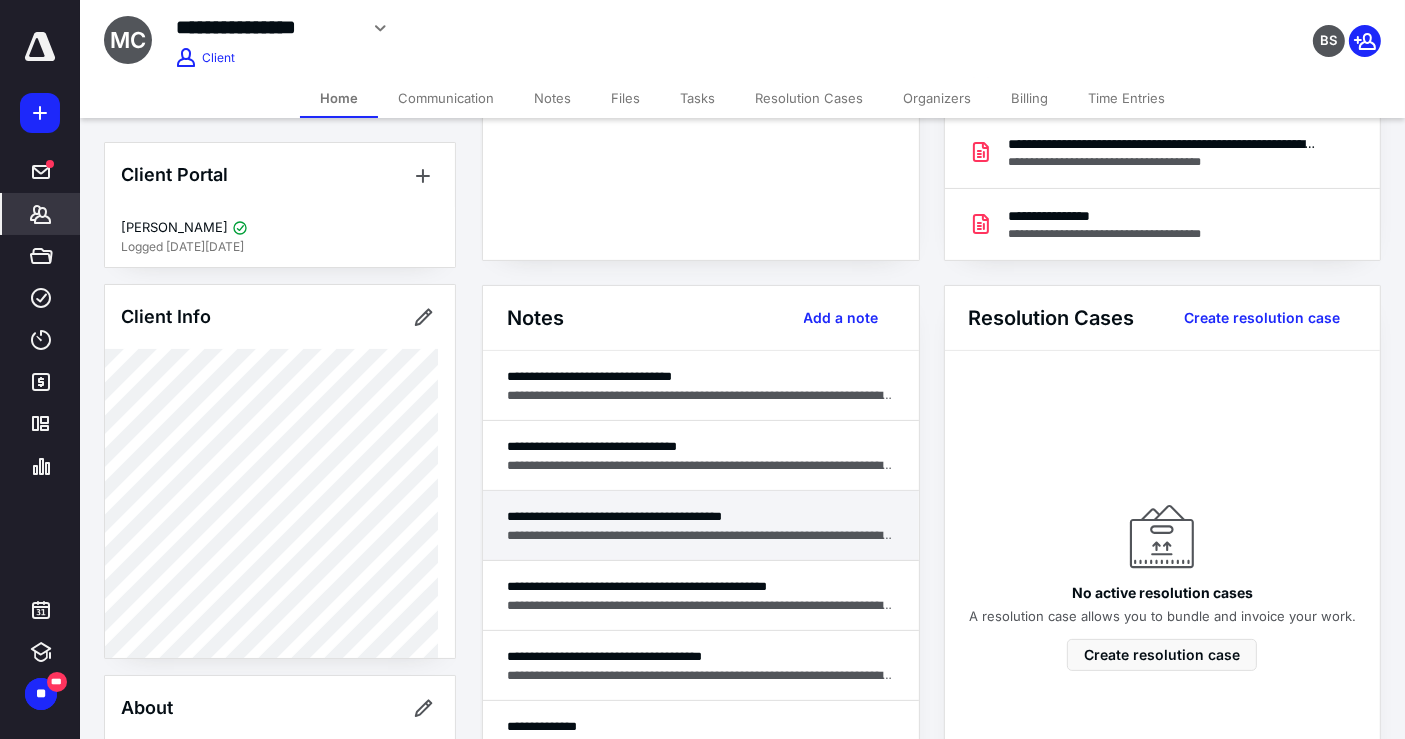 click on "**********" at bounding box center [701, 535] 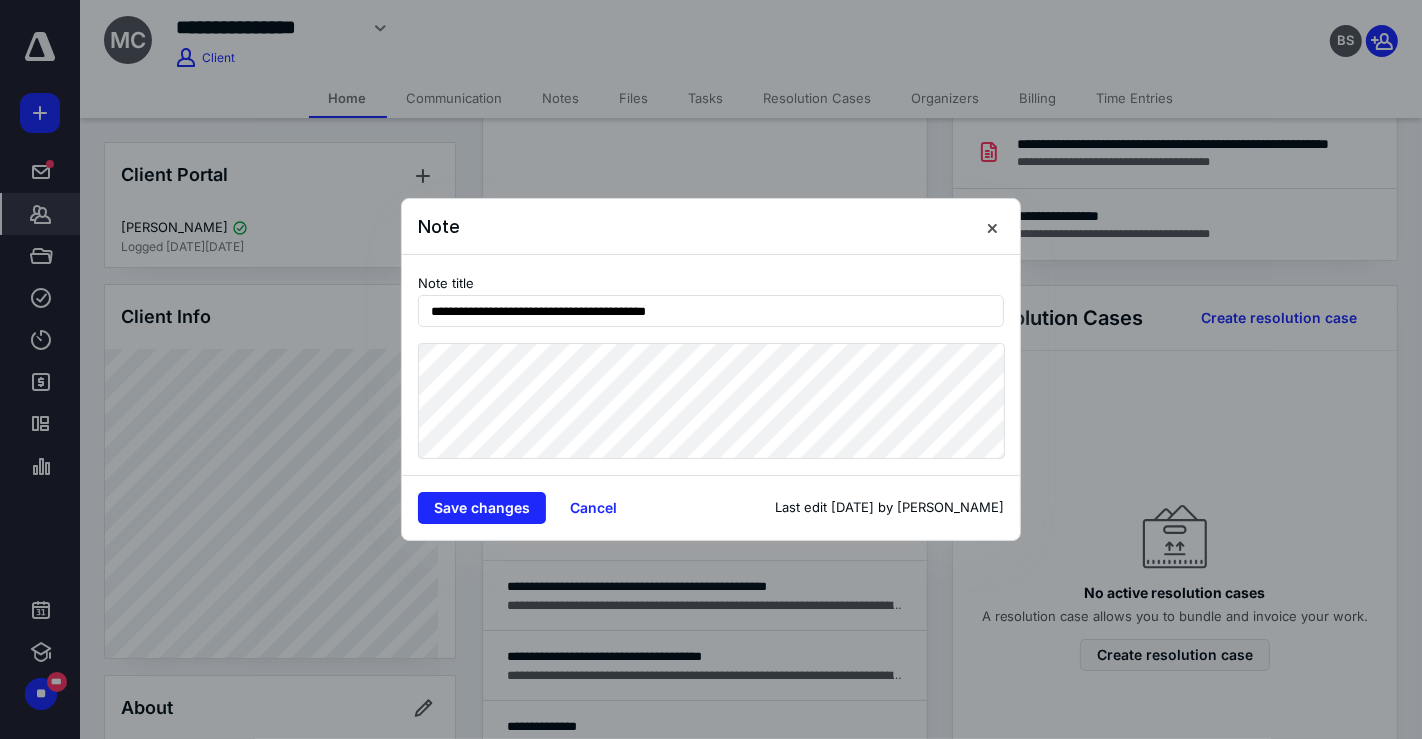click on "Save changes Cancel Last edit [DATE] by [PERSON_NAME]" at bounding box center (711, 507) 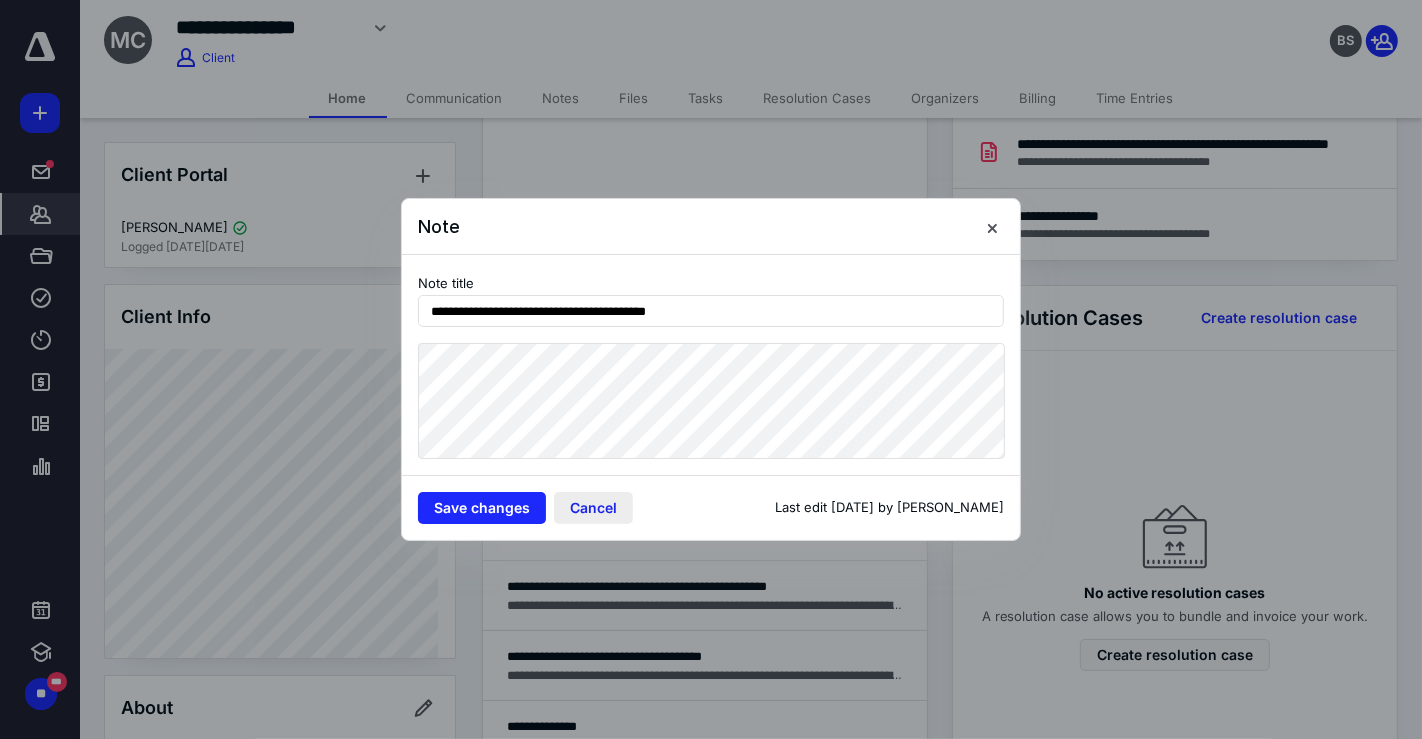 click on "Cancel" at bounding box center (593, 508) 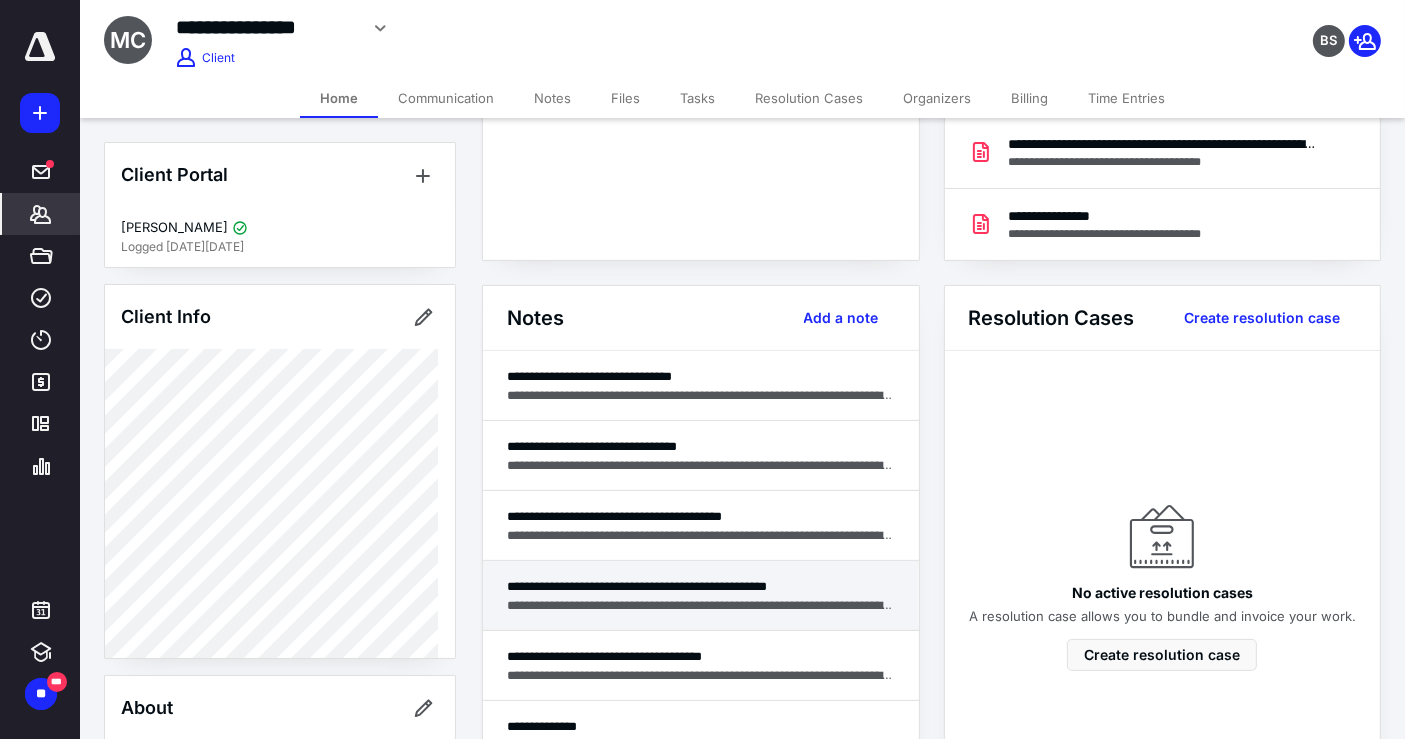 click on "**********" at bounding box center [701, 596] 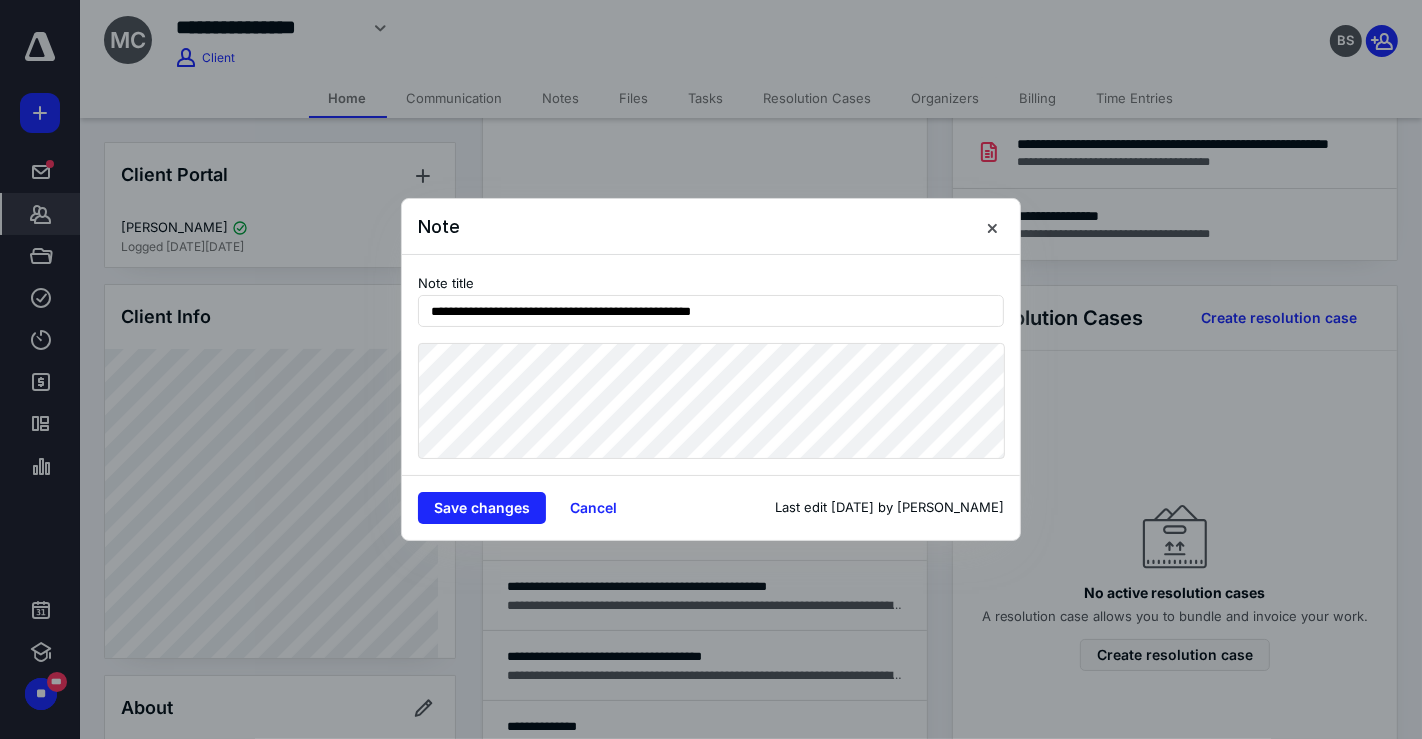 click on "Cancel" at bounding box center [593, 508] 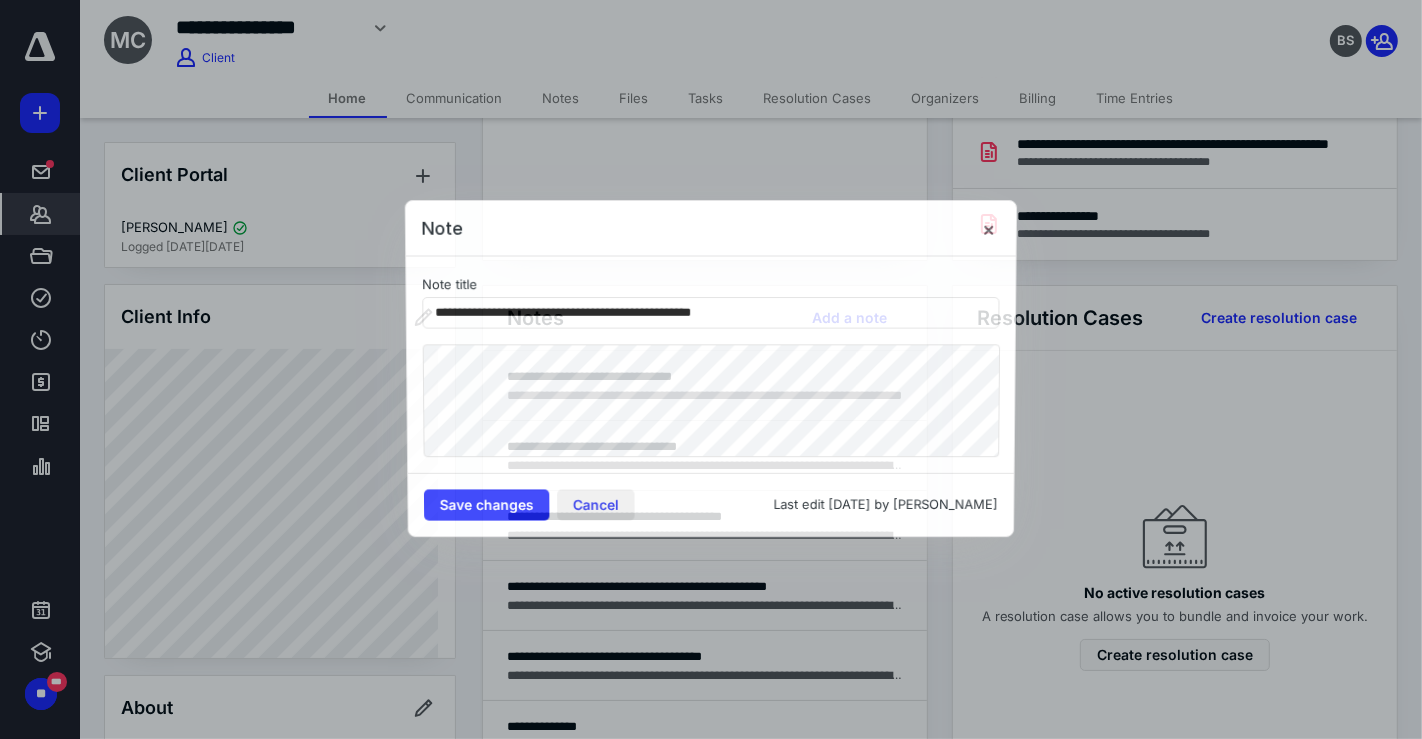 click on "Cancel" at bounding box center [595, 505] 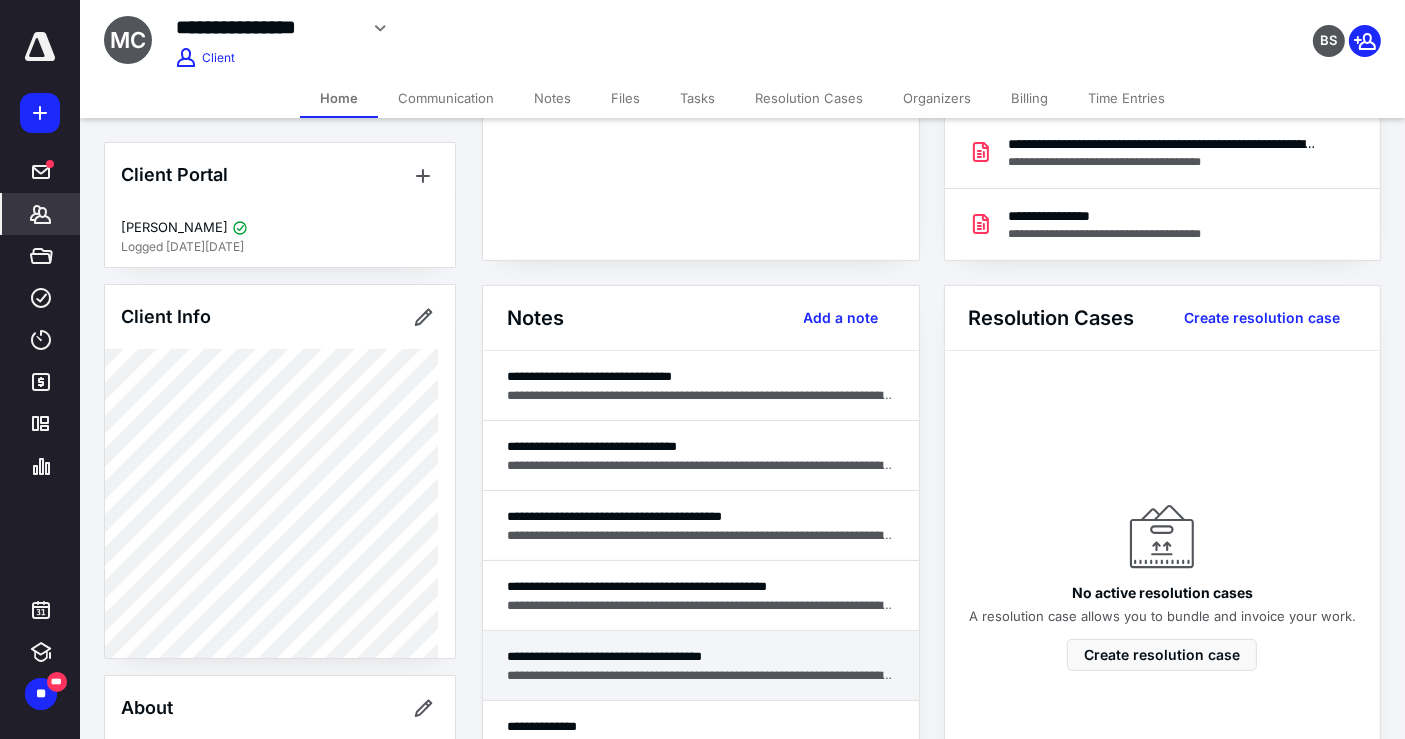 scroll, scrollTop: 685, scrollLeft: 0, axis: vertical 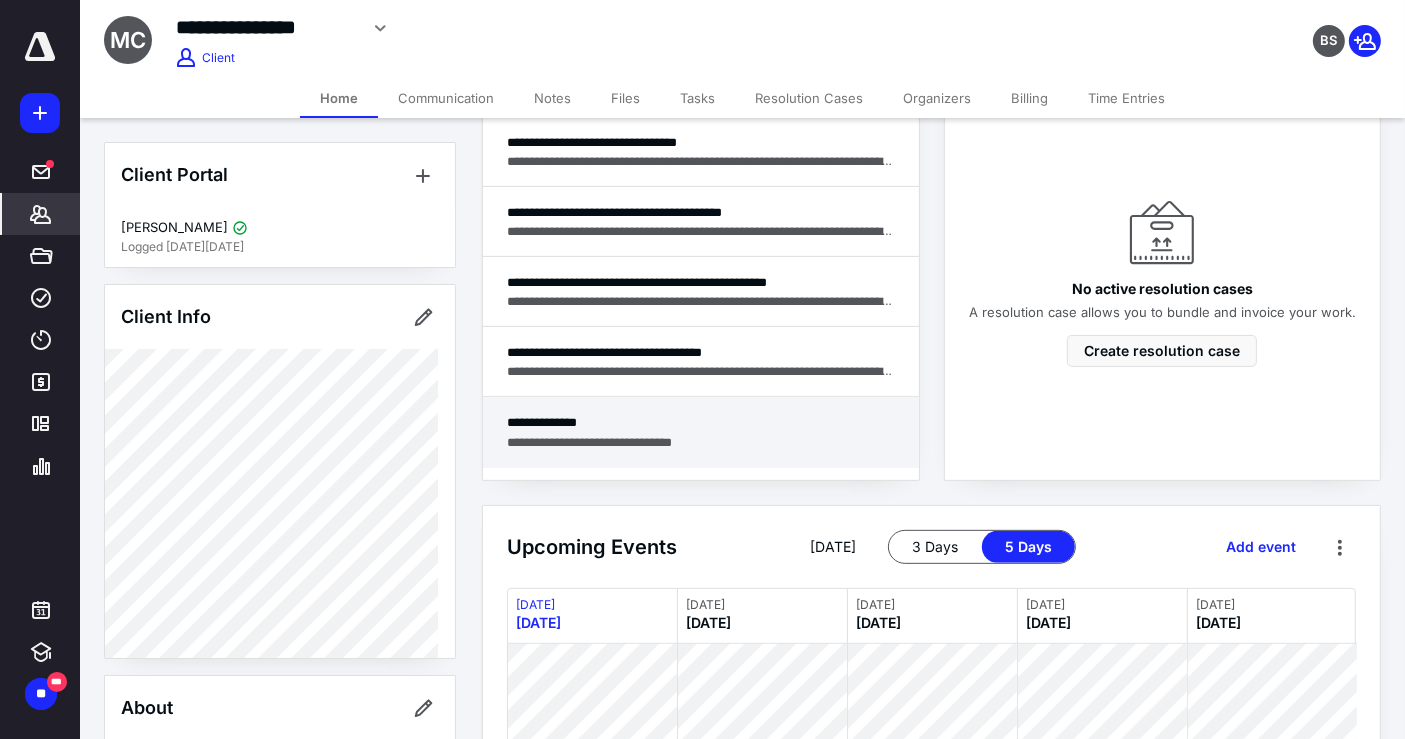 click on "**********" at bounding box center (701, 432) 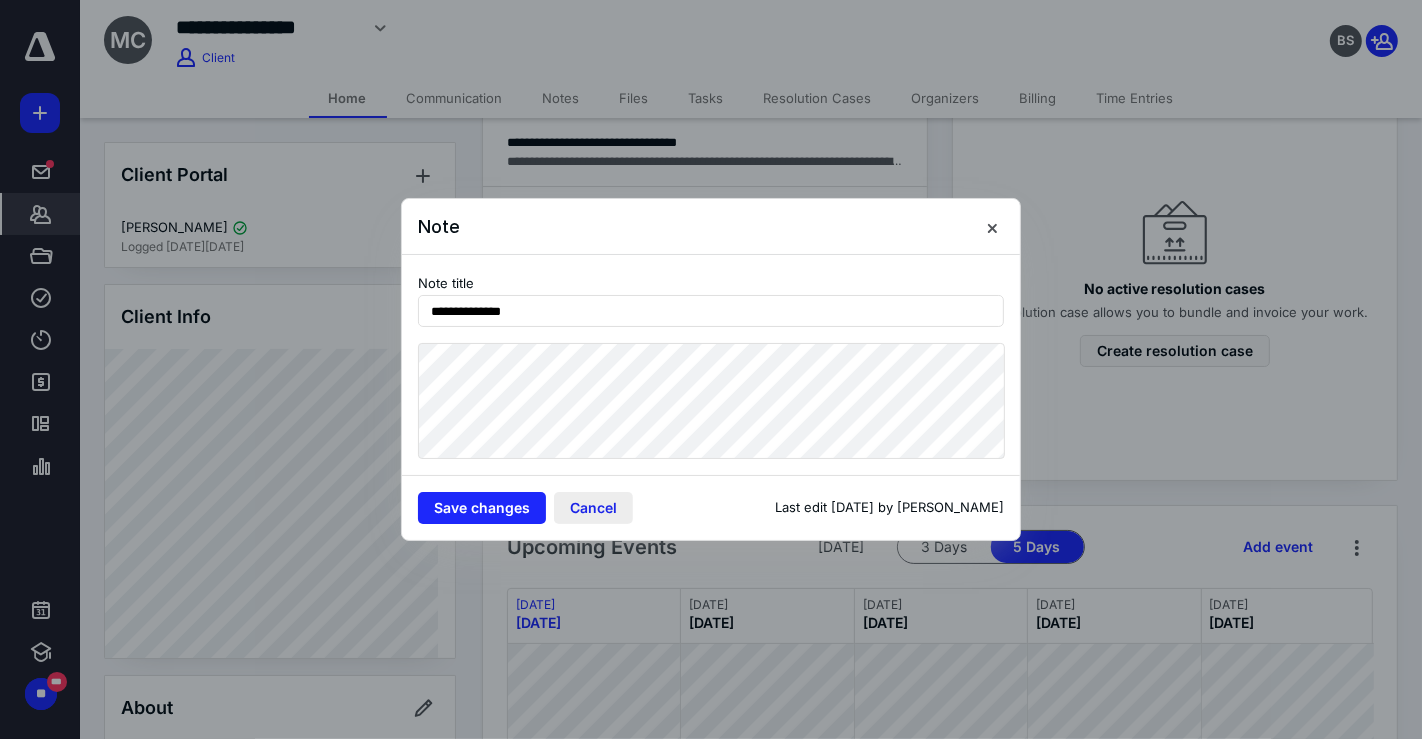 click on "Cancel" at bounding box center [593, 508] 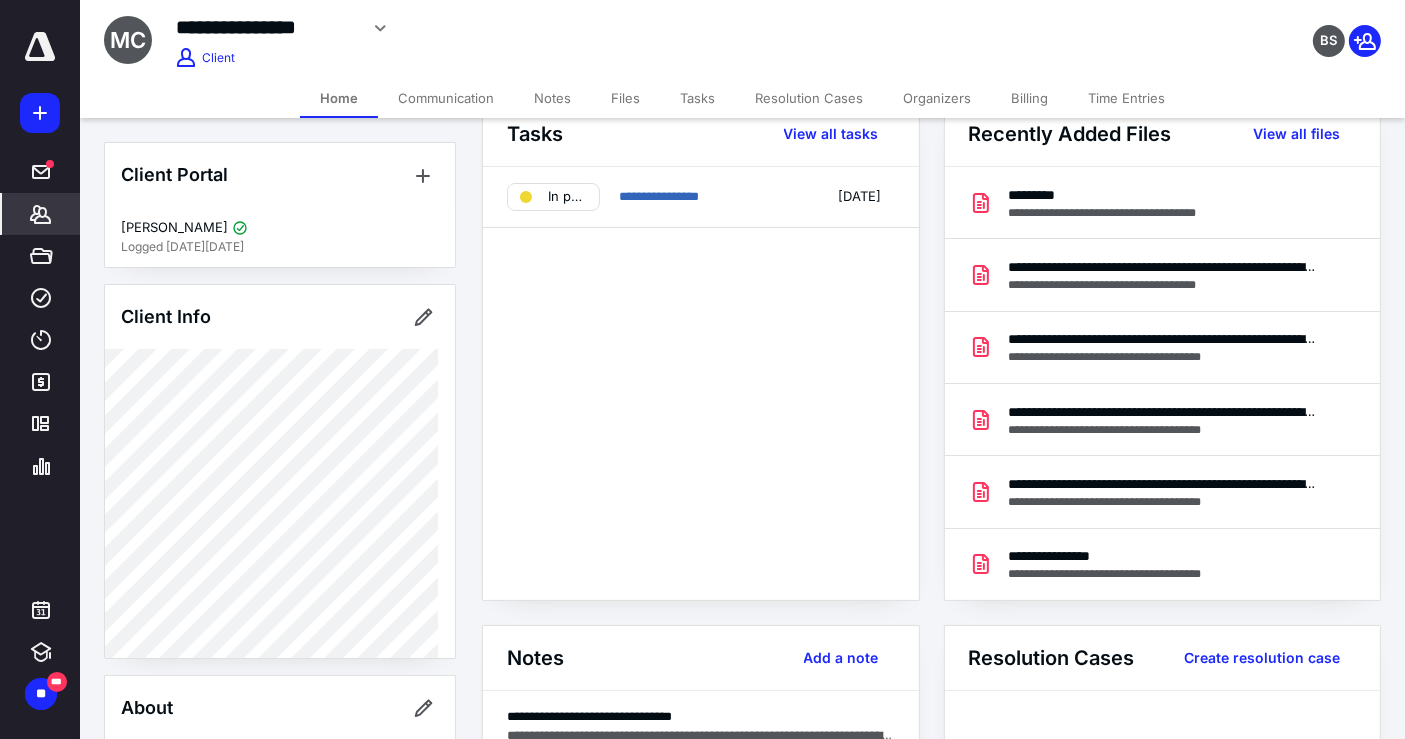 scroll, scrollTop: 0, scrollLeft: 0, axis: both 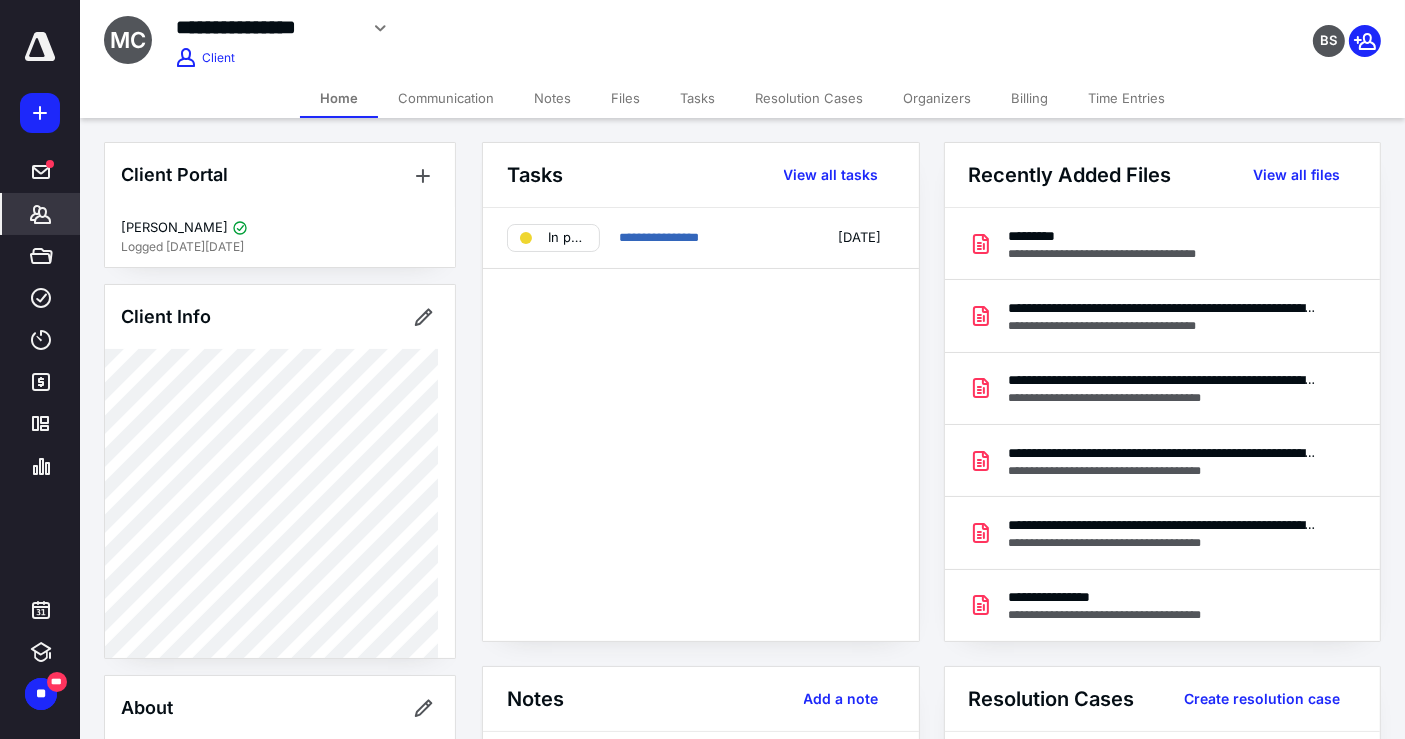 click on "Home" at bounding box center (339, 98) 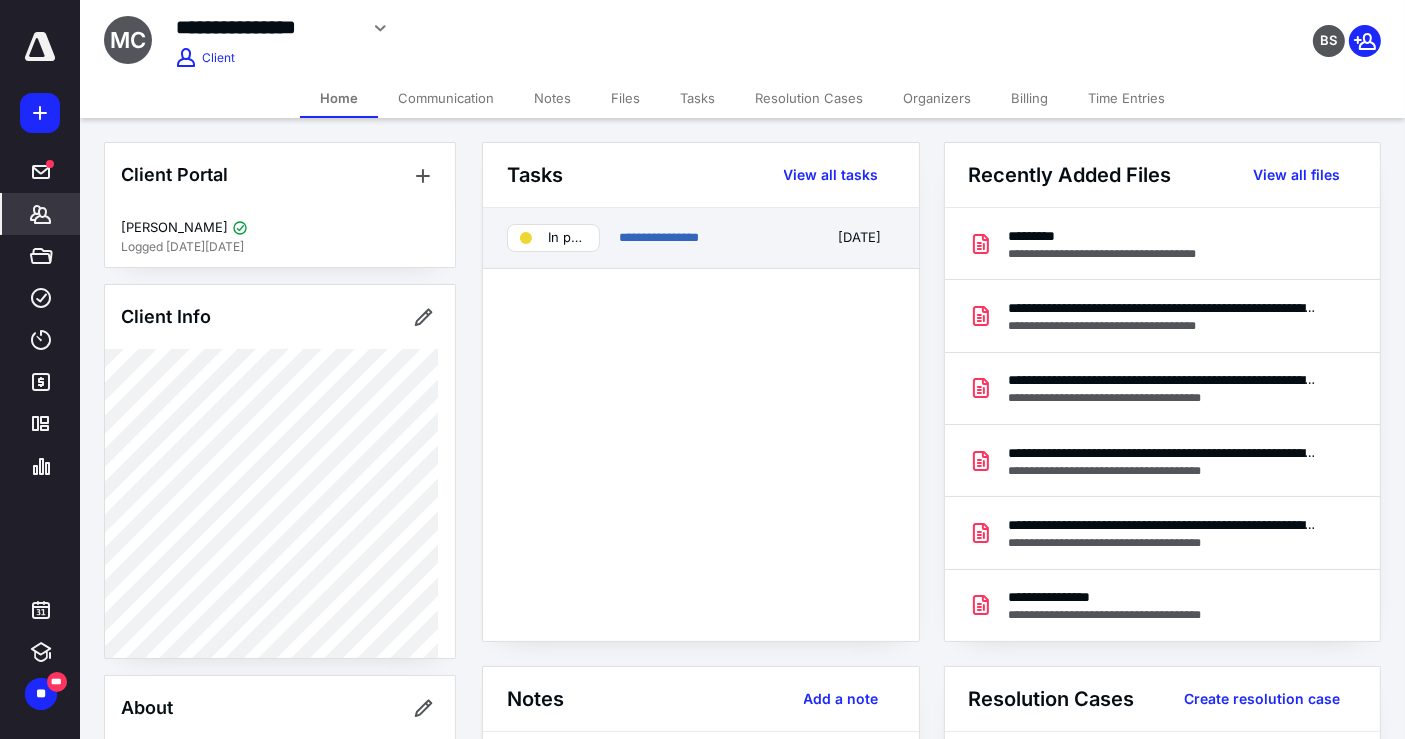 click on "**********" at bounding box center (701, 238) 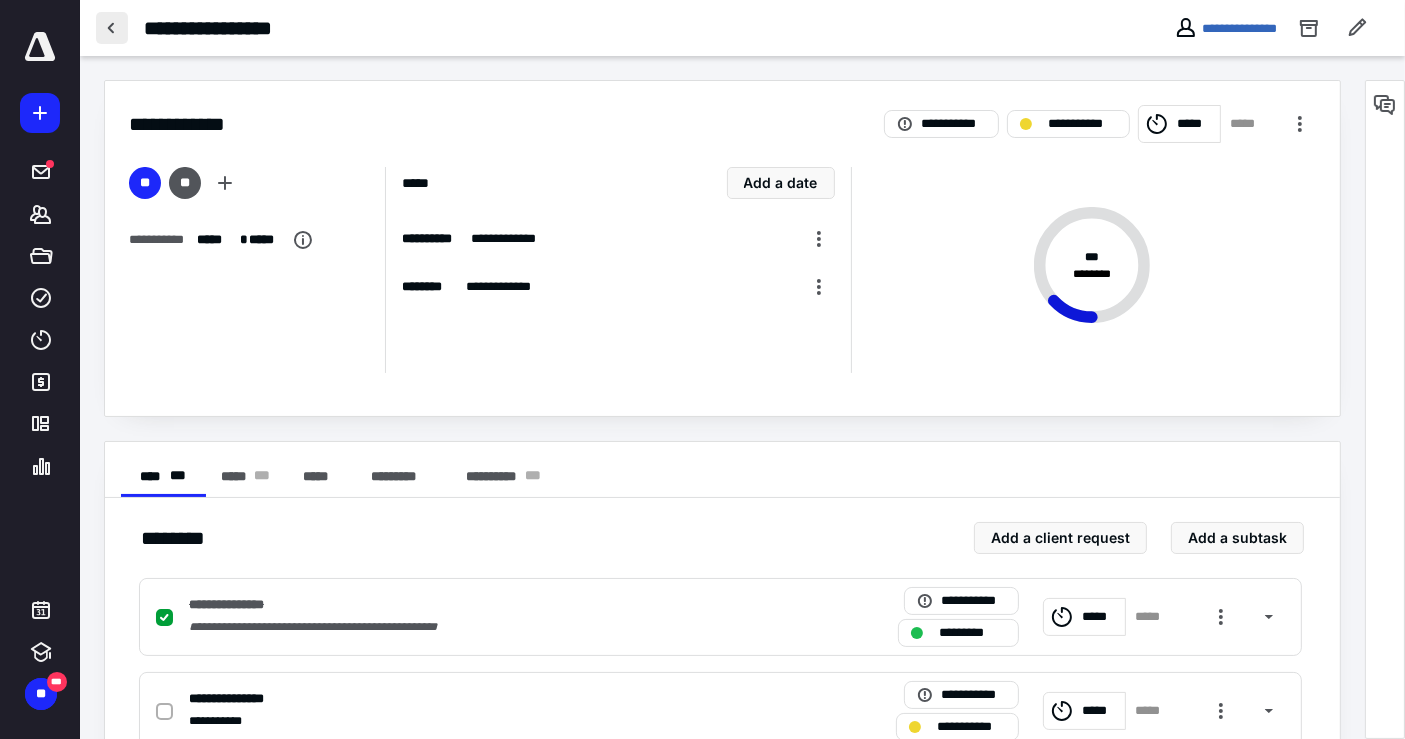 click at bounding box center (112, 28) 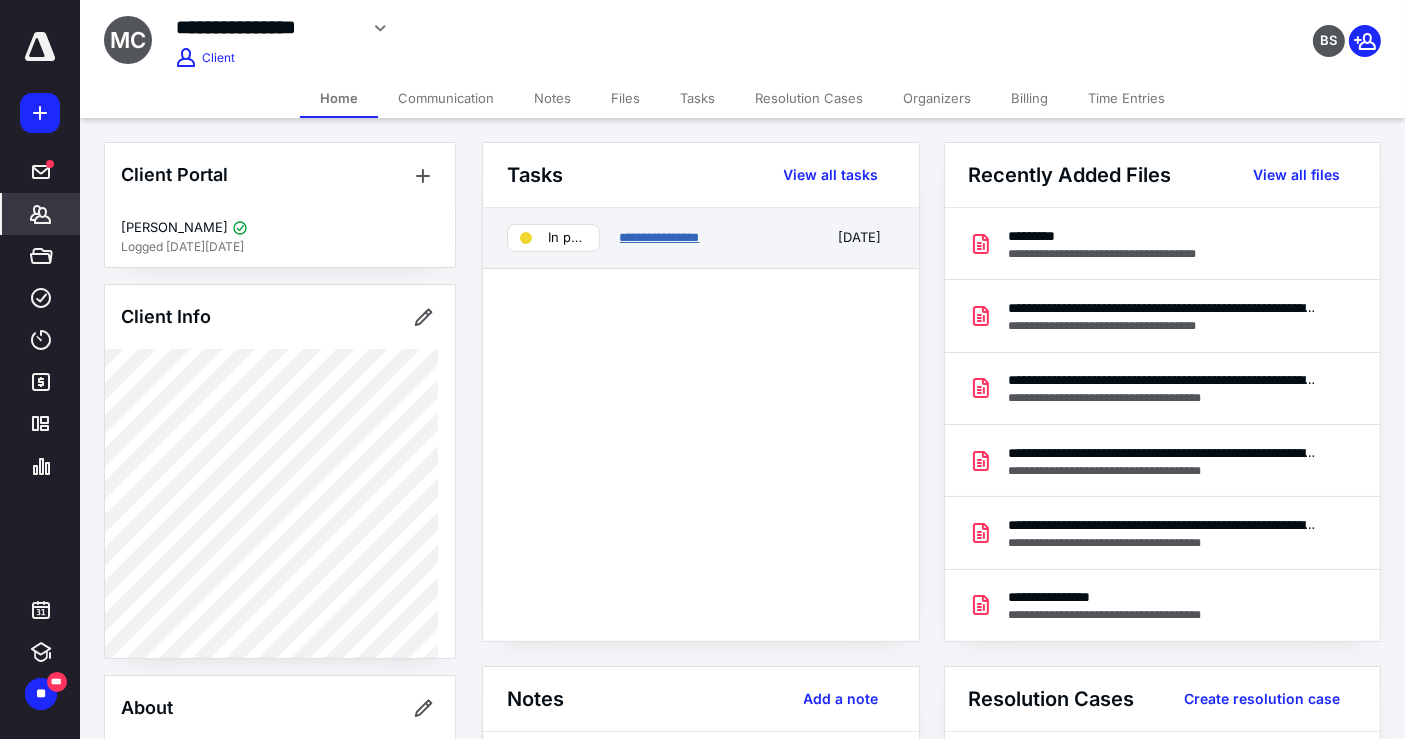 click on "**********" at bounding box center (660, 237) 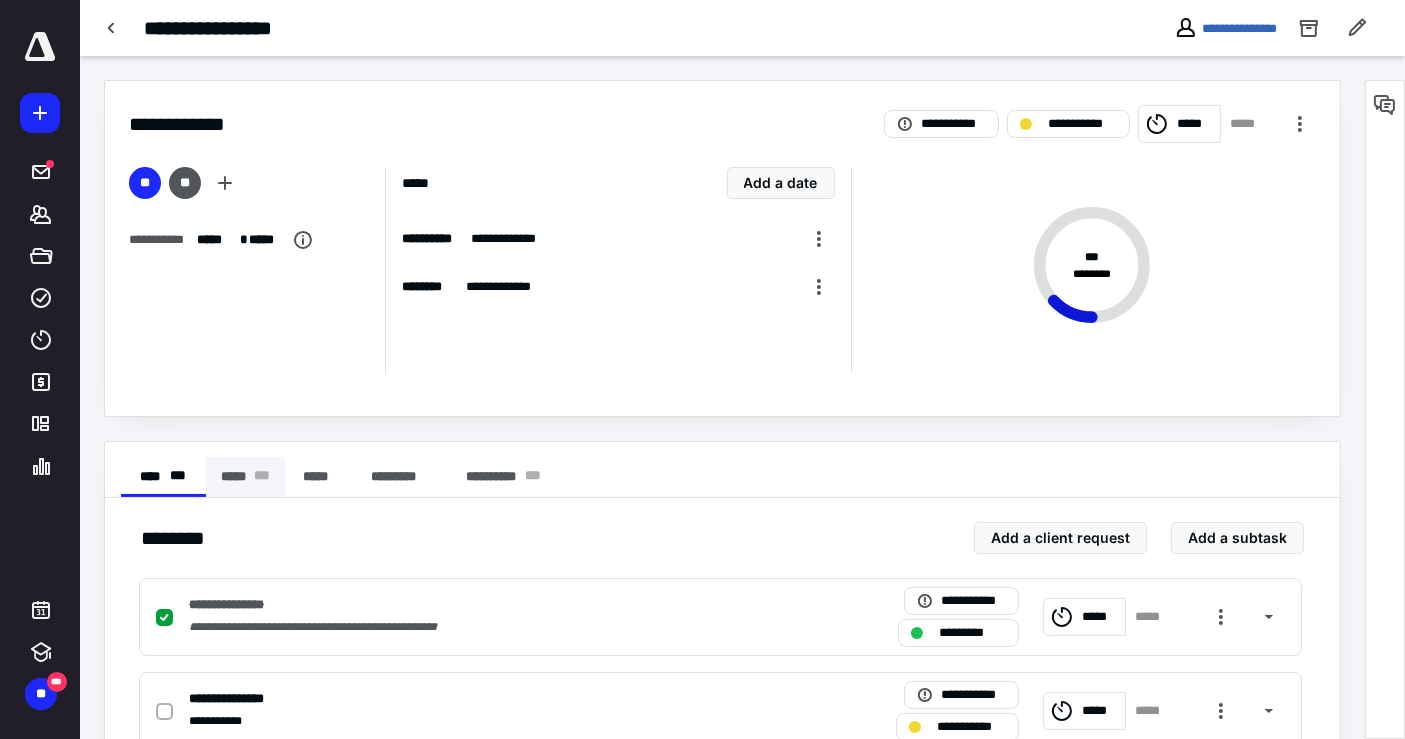 click on "***** * * *" at bounding box center [245, 477] 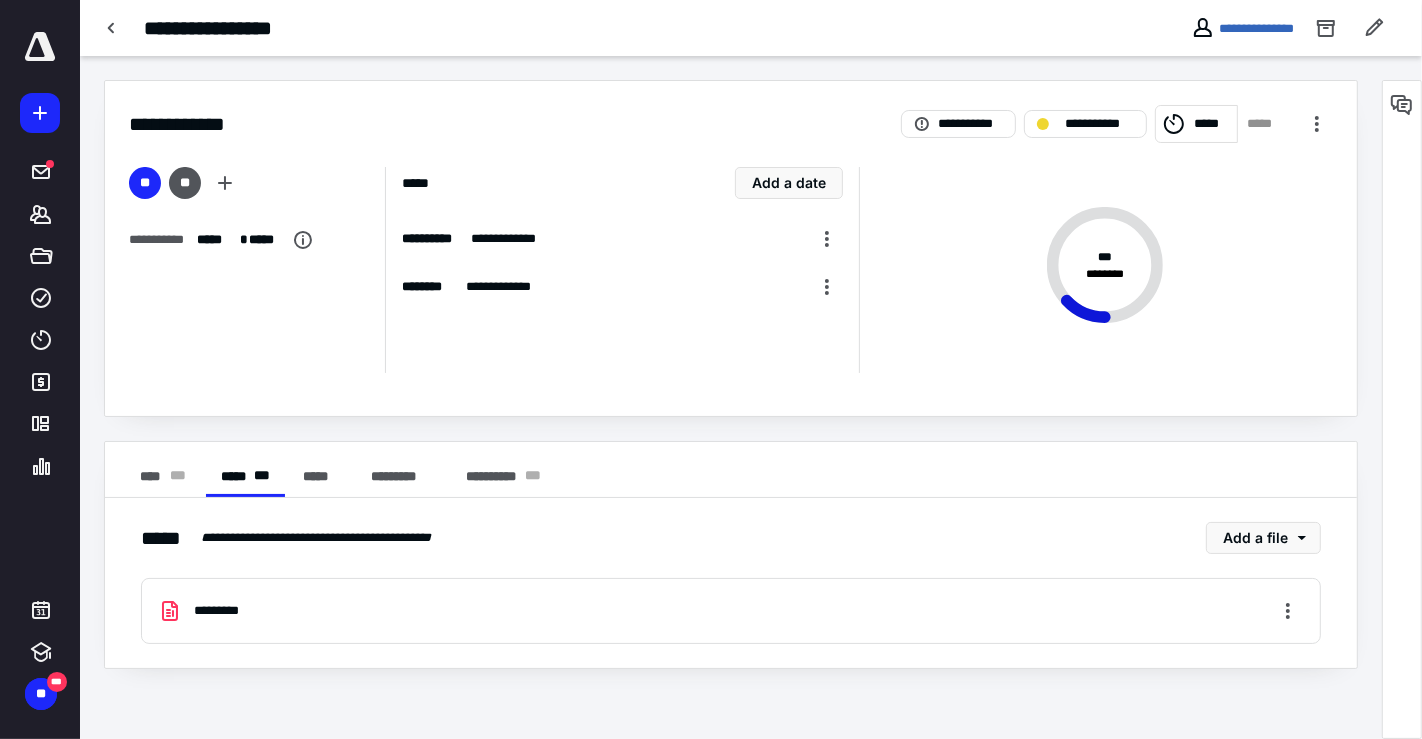 click on "*********" at bounding box center (731, 611) 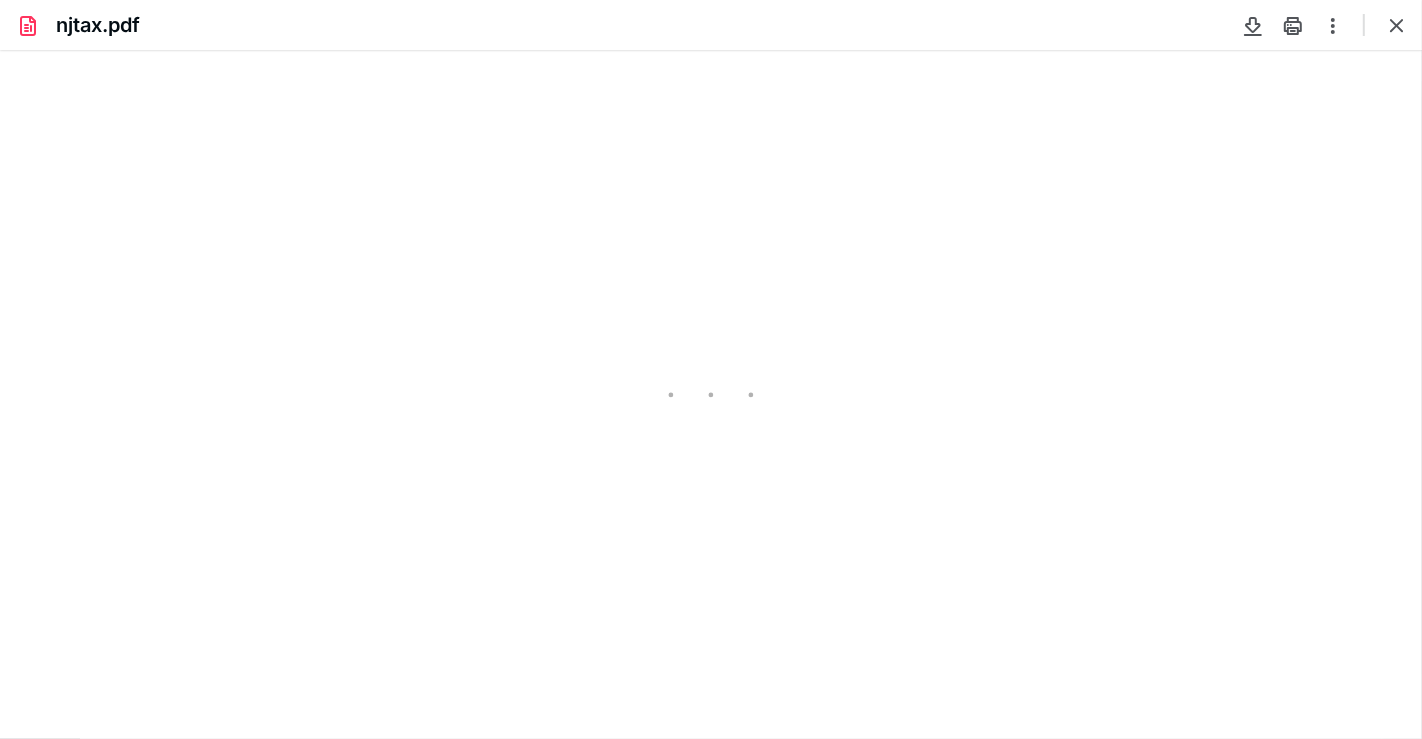 scroll, scrollTop: 0, scrollLeft: 0, axis: both 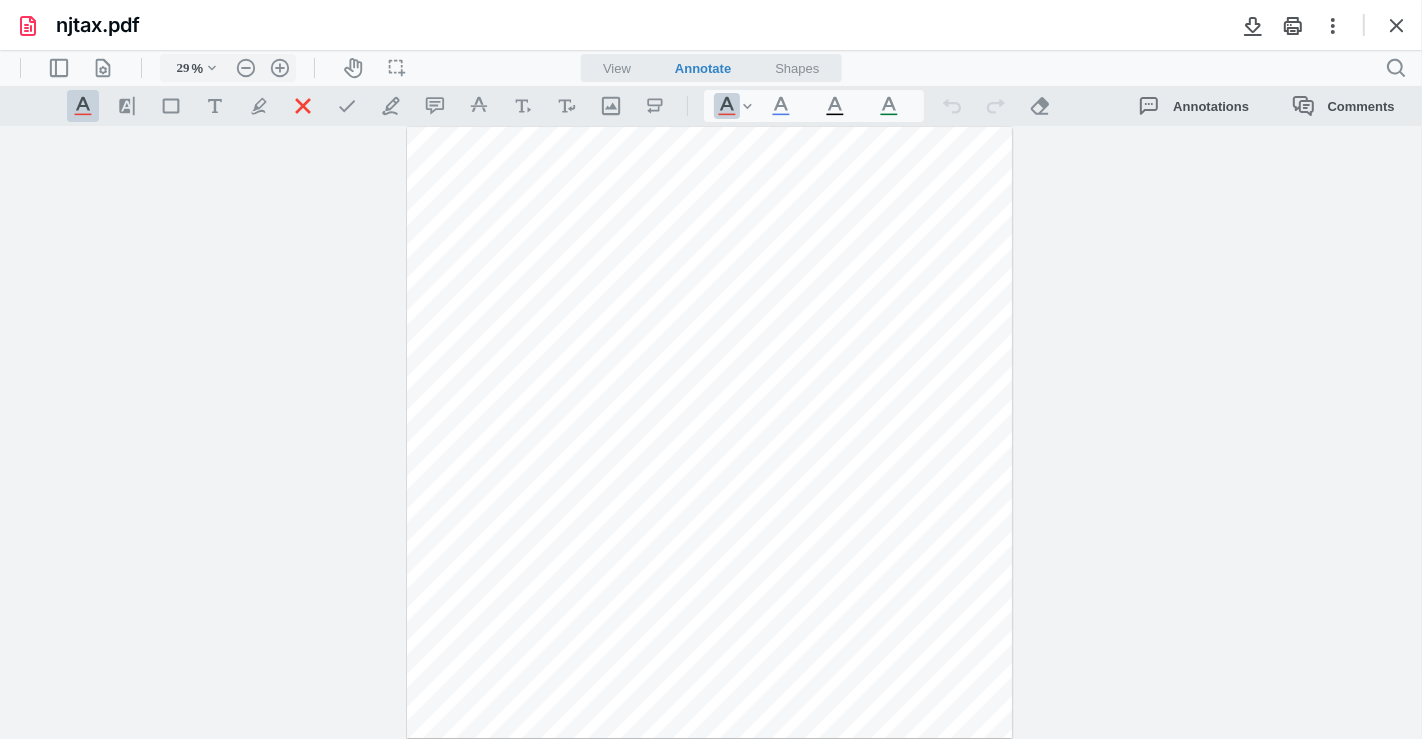 type on "66" 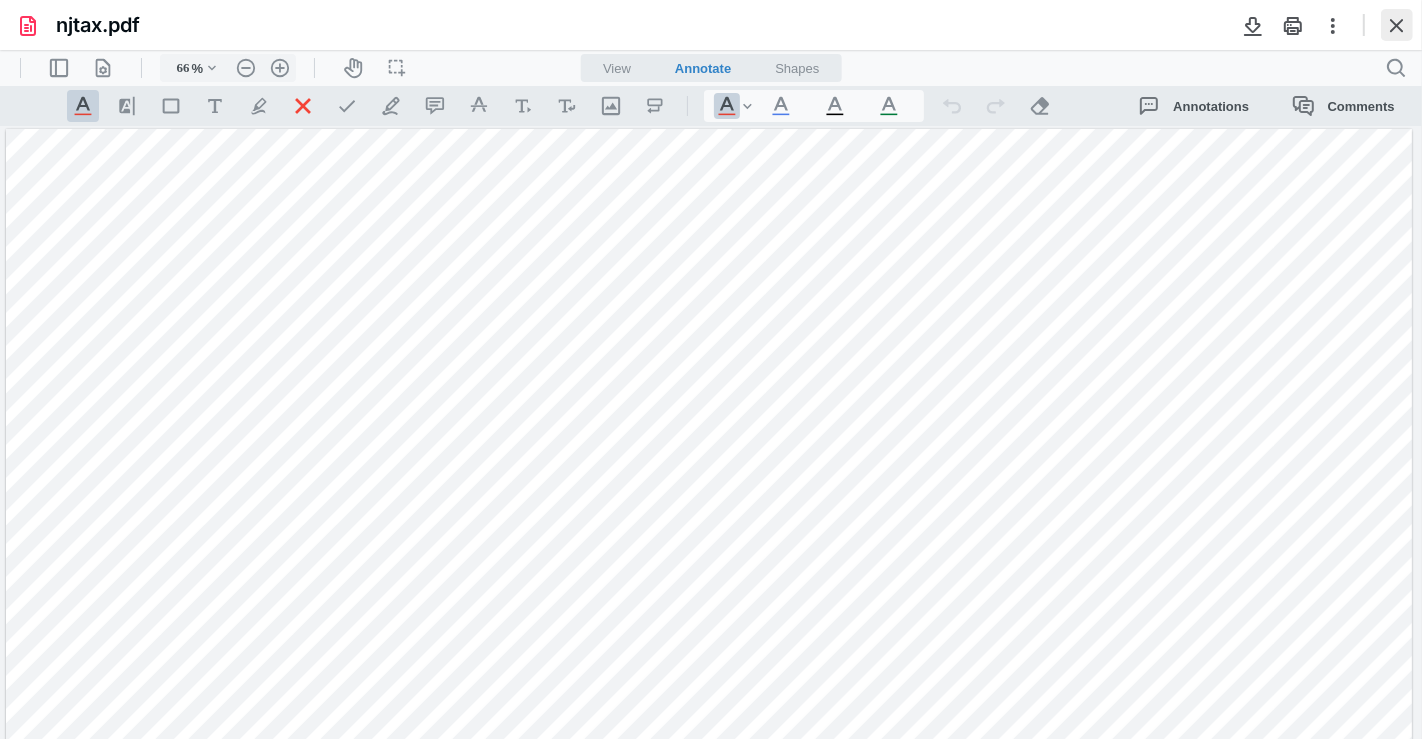 click at bounding box center (1397, 25) 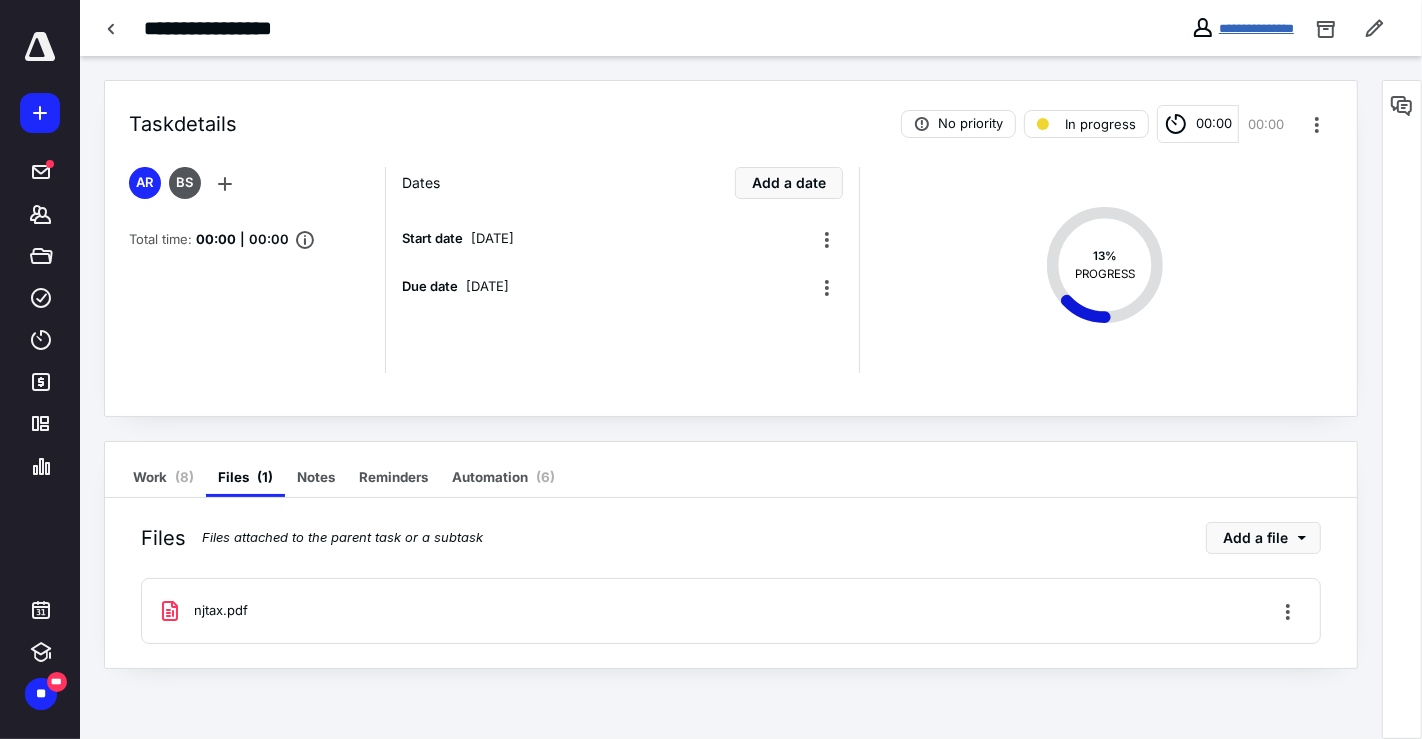 click on "**********" at bounding box center [1256, 28] 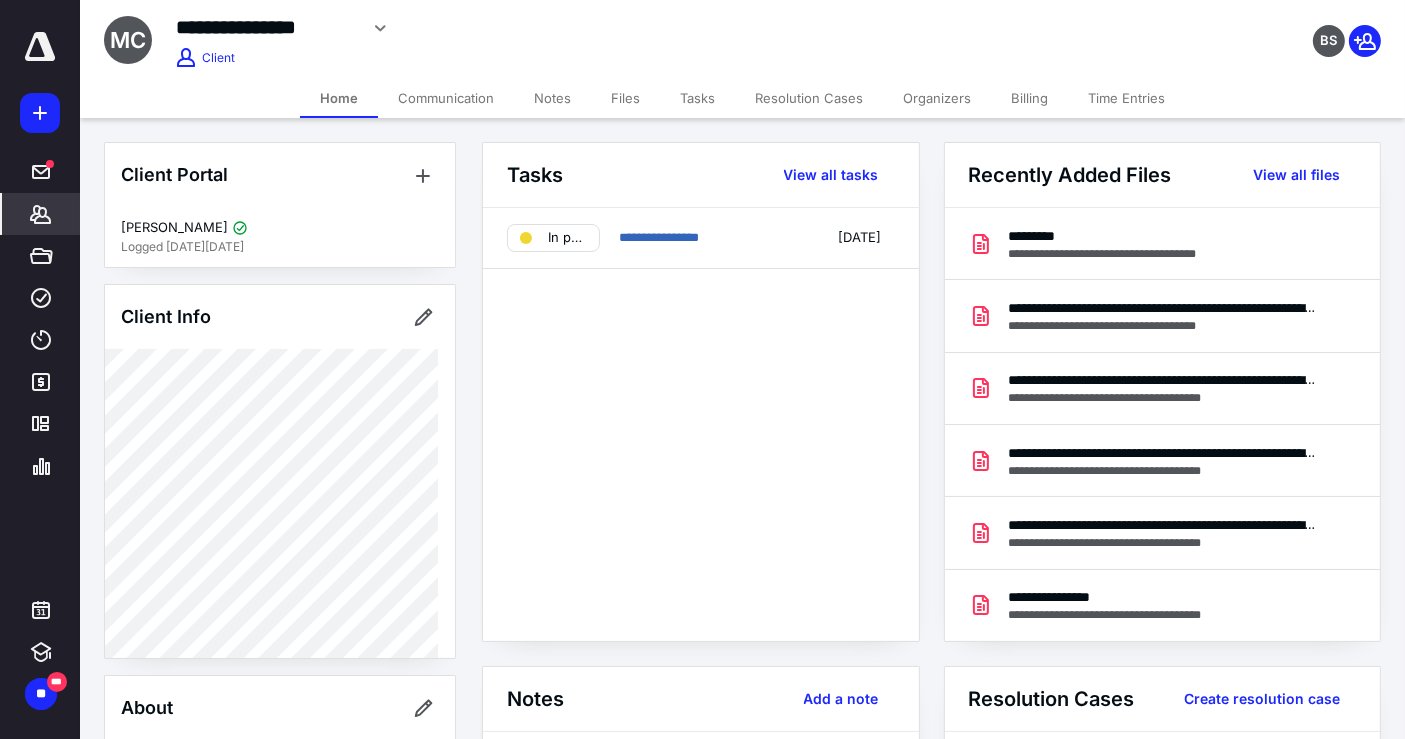 click on "Files" at bounding box center (625, 98) 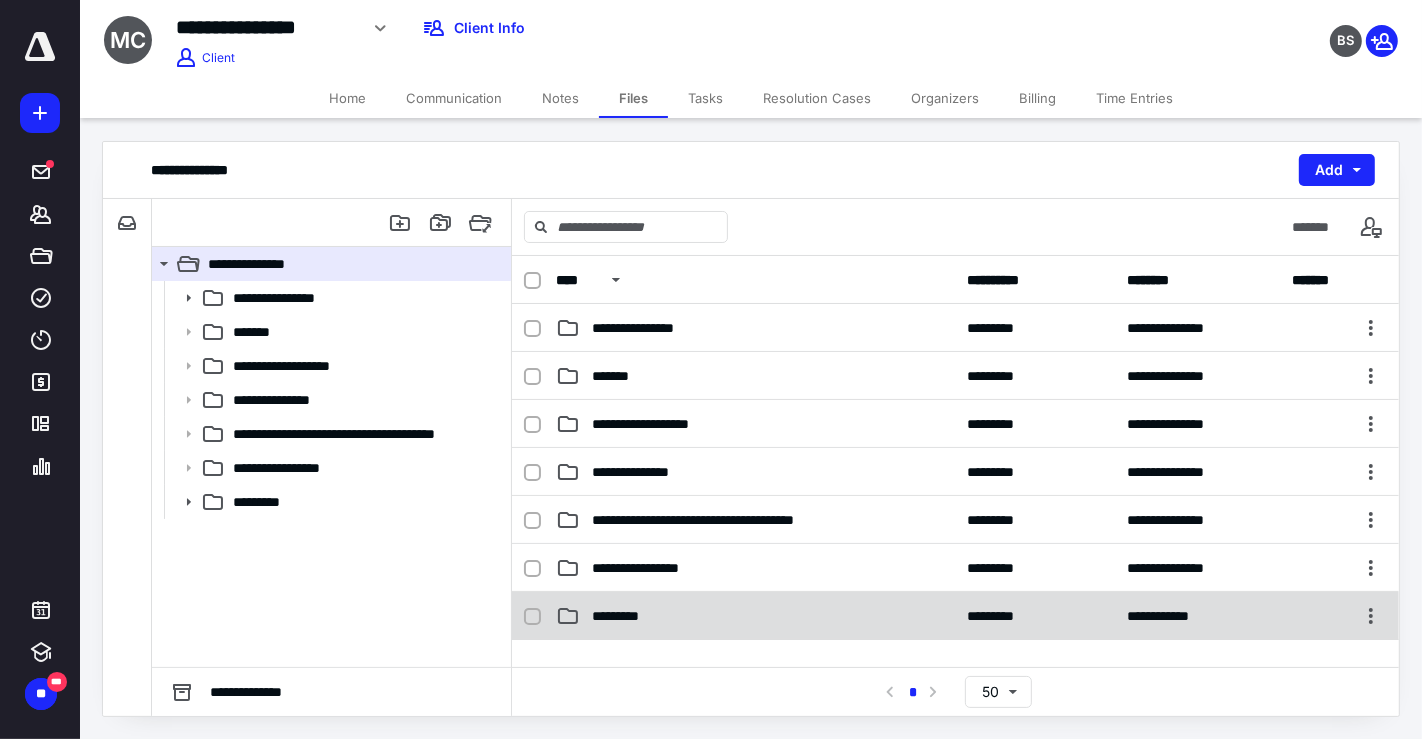 click on "*********" at bounding box center (756, 616) 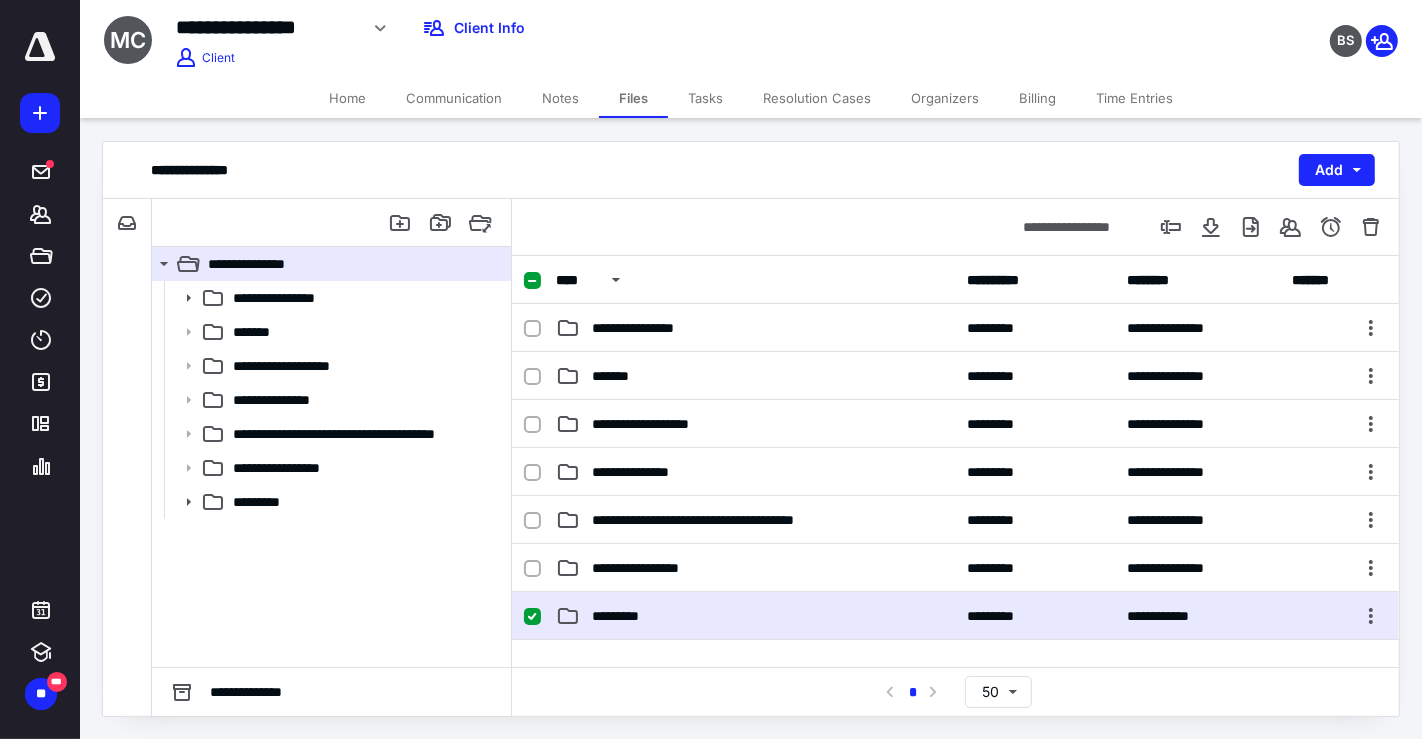 click on "*********" at bounding box center [756, 616] 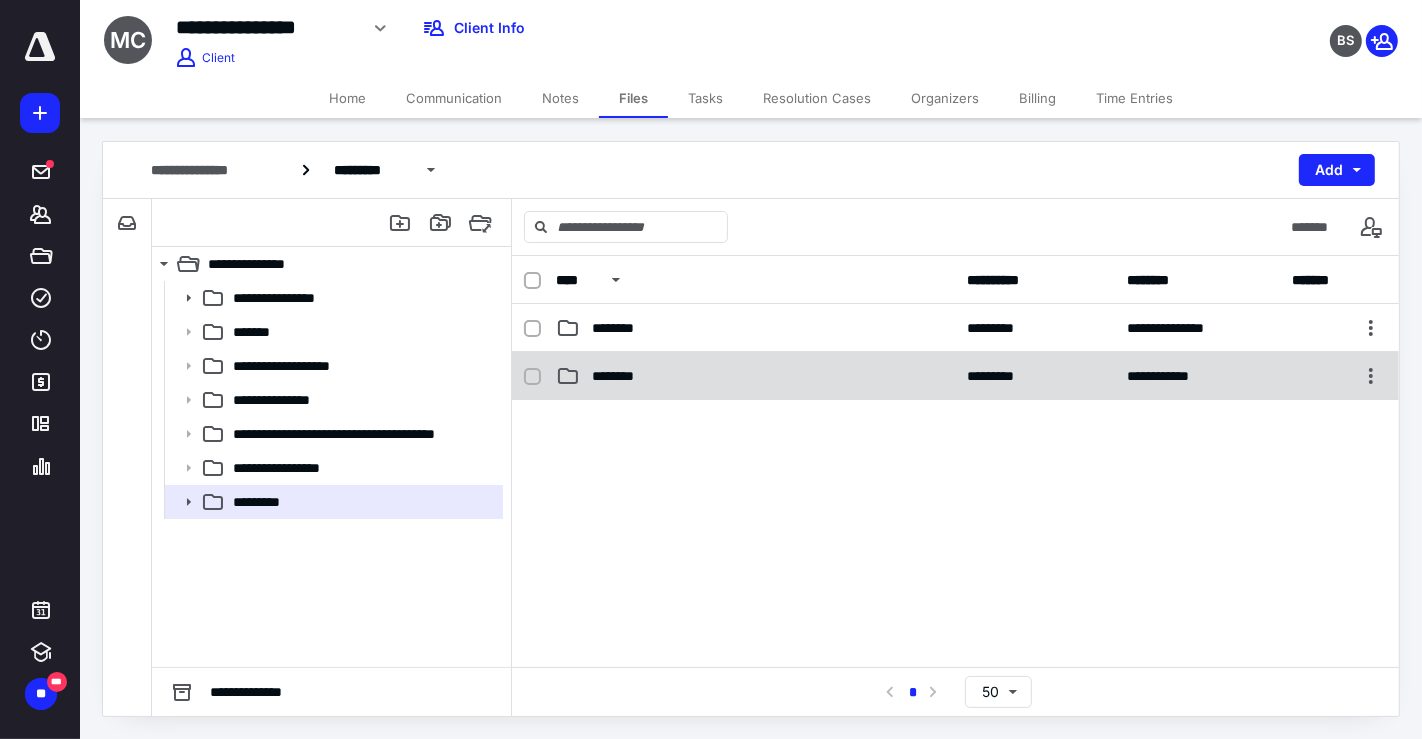 click on "**********" at bounding box center [955, 376] 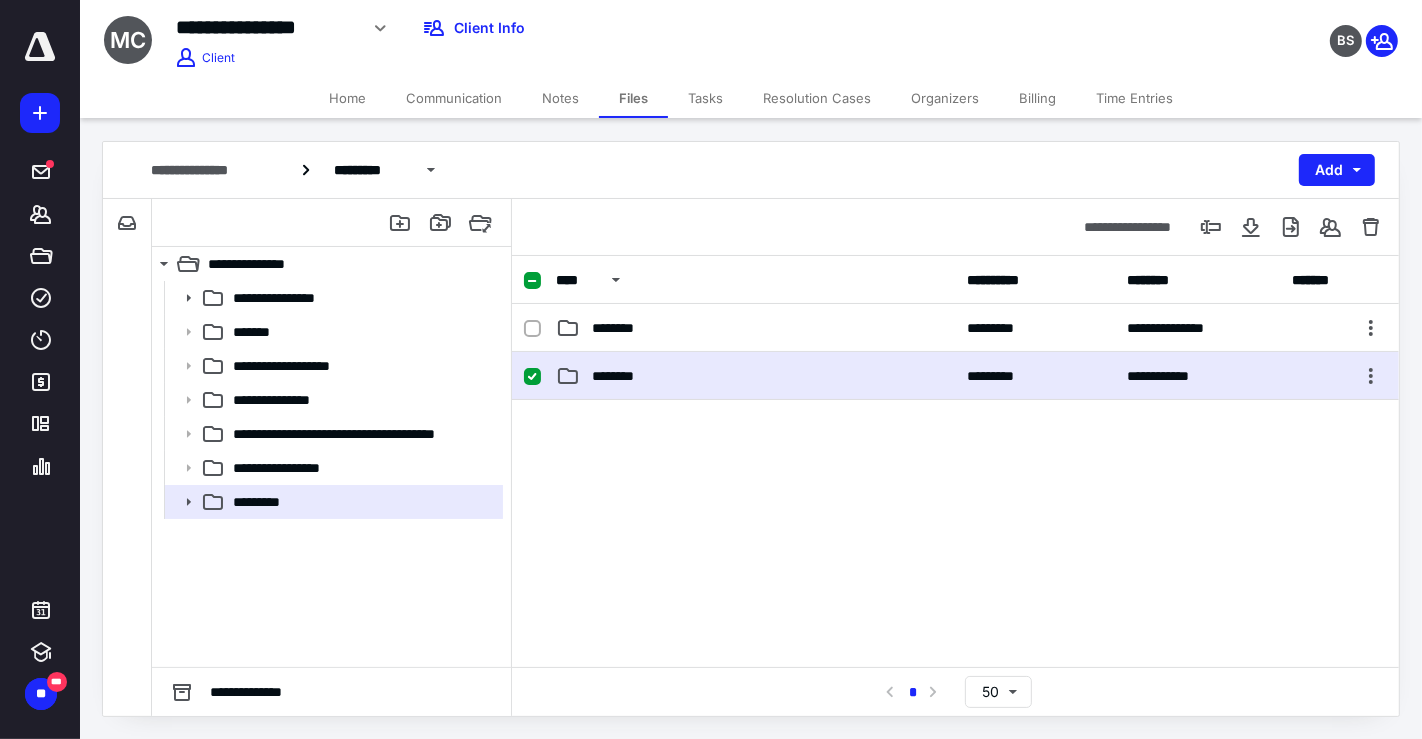 click on "**********" at bounding box center [955, 376] 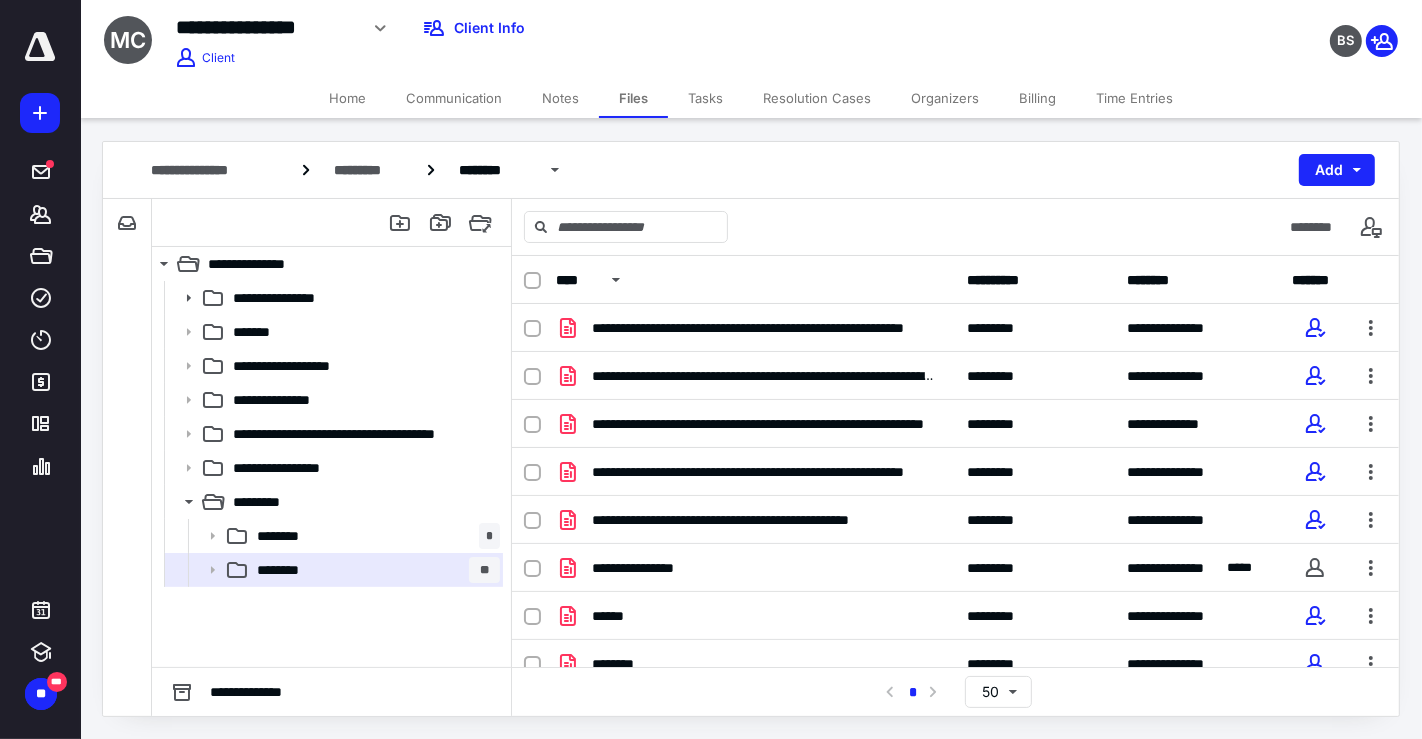 click on "**********" at bounding box center [764, 424] 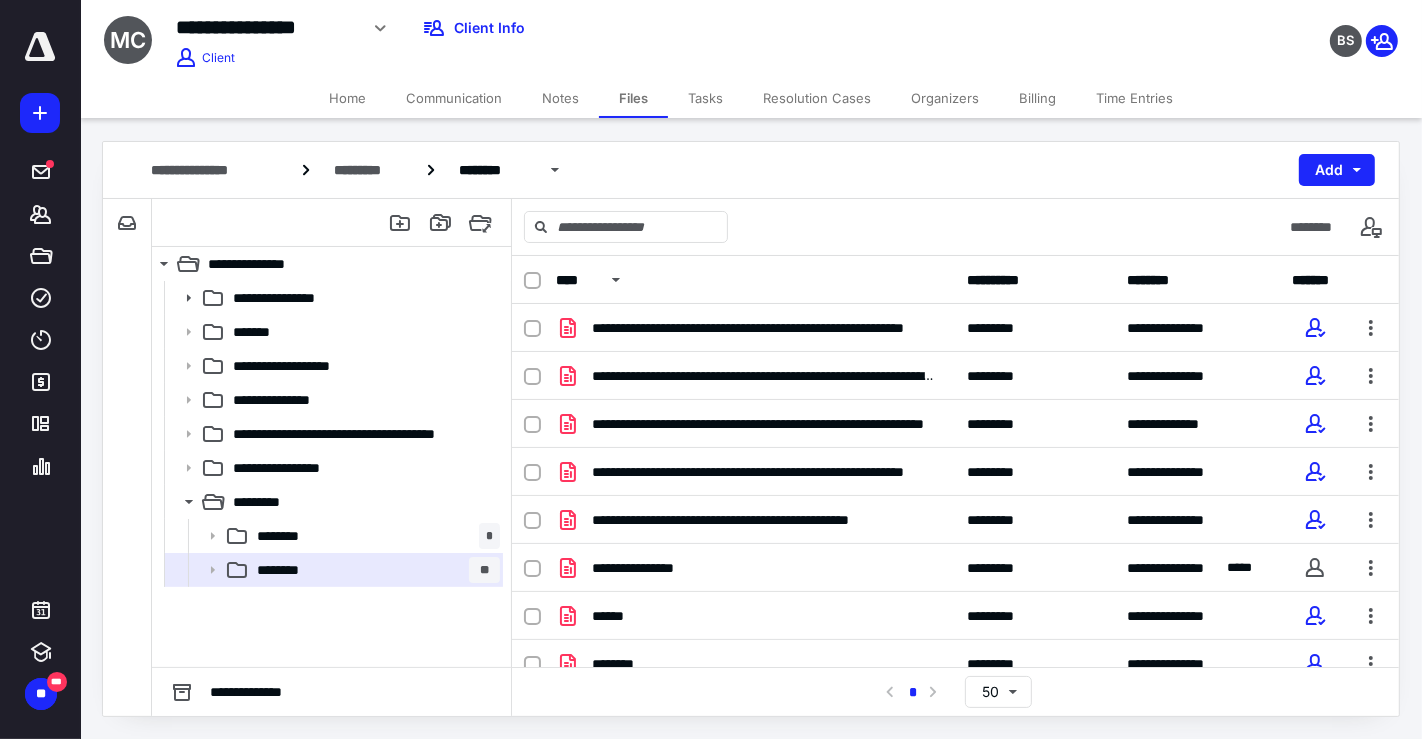 checkbox on "true" 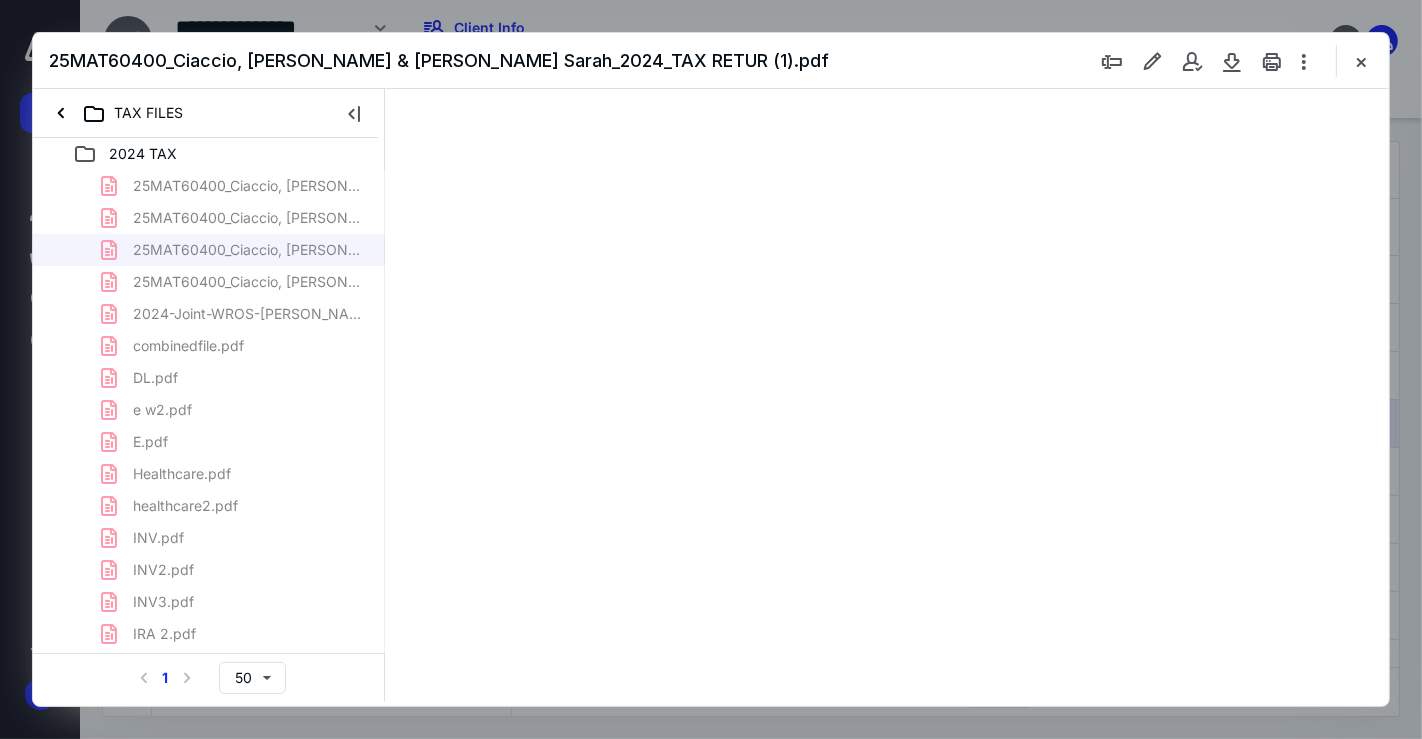 scroll, scrollTop: 0, scrollLeft: 0, axis: both 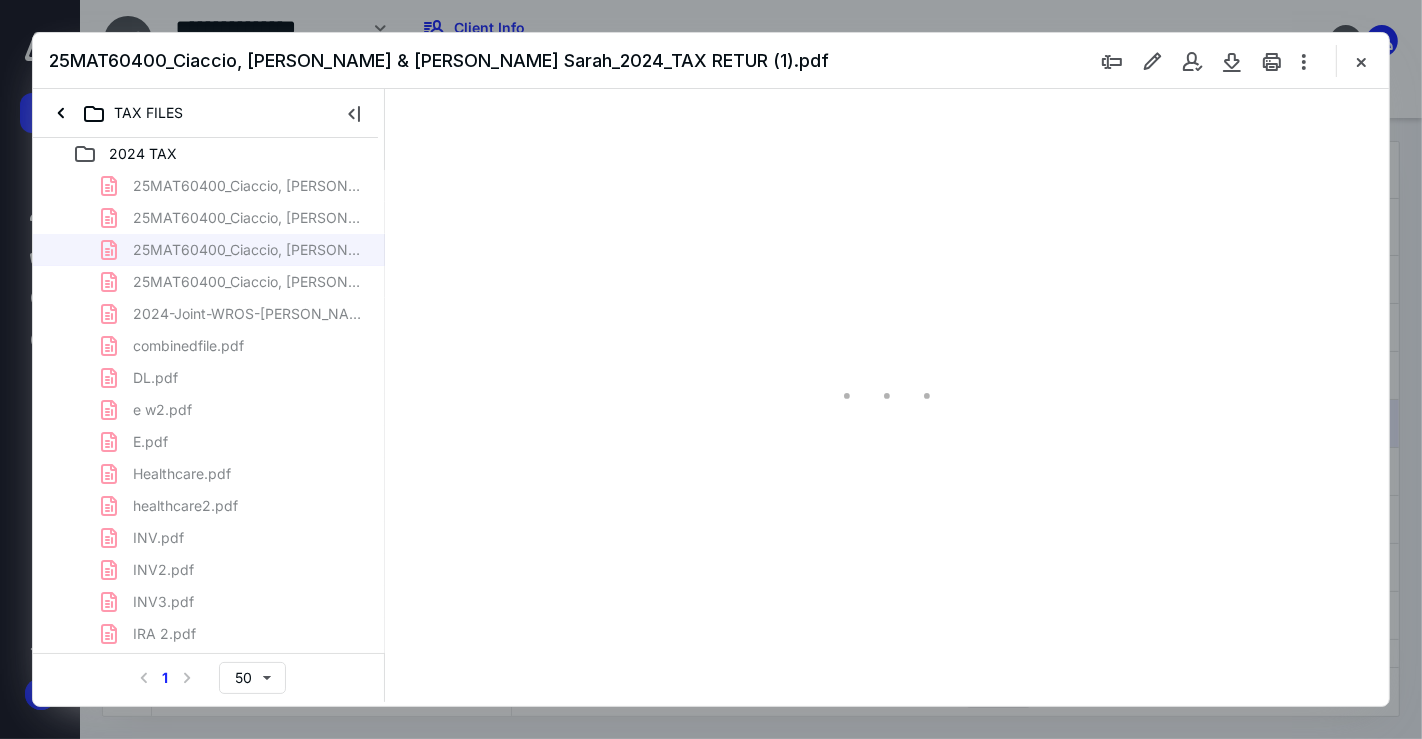 type on "125" 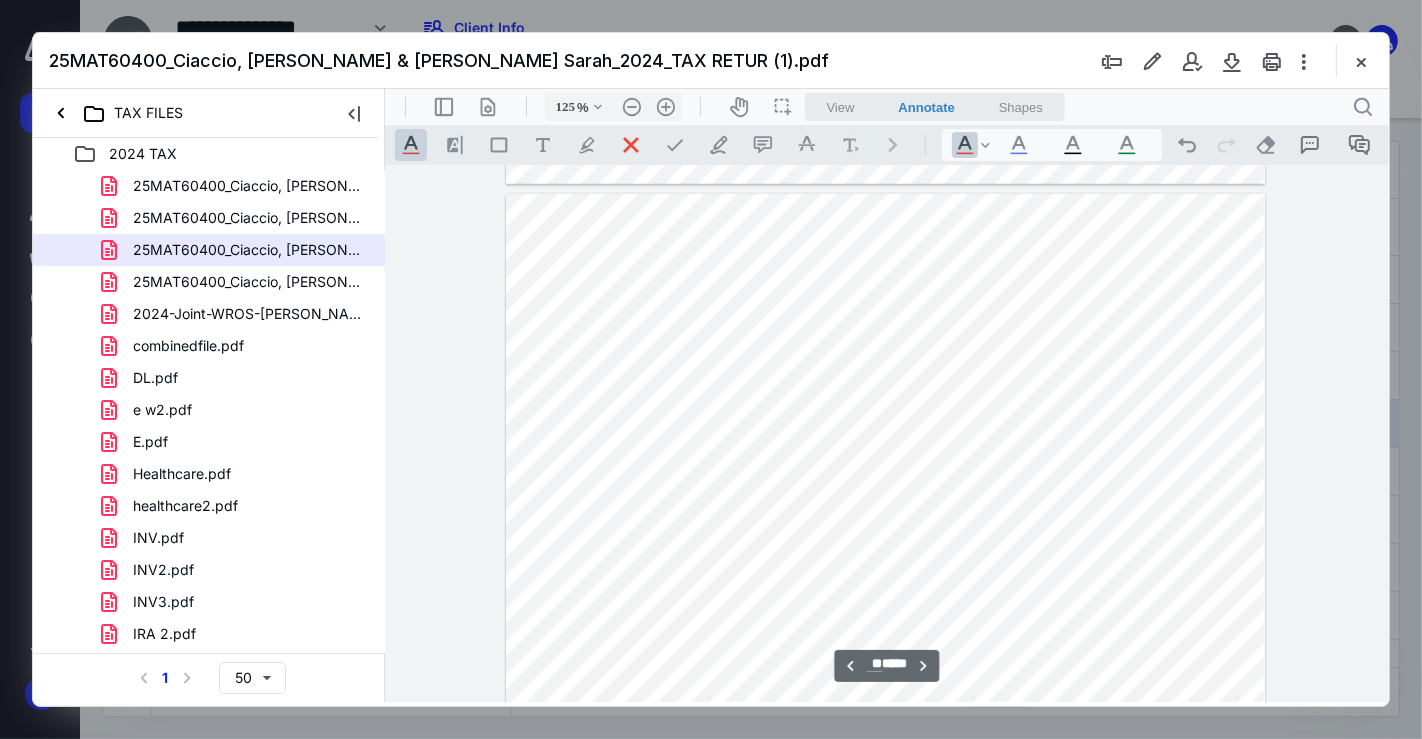 scroll, scrollTop: 14551, scrollLeft: 0, axis: vertical 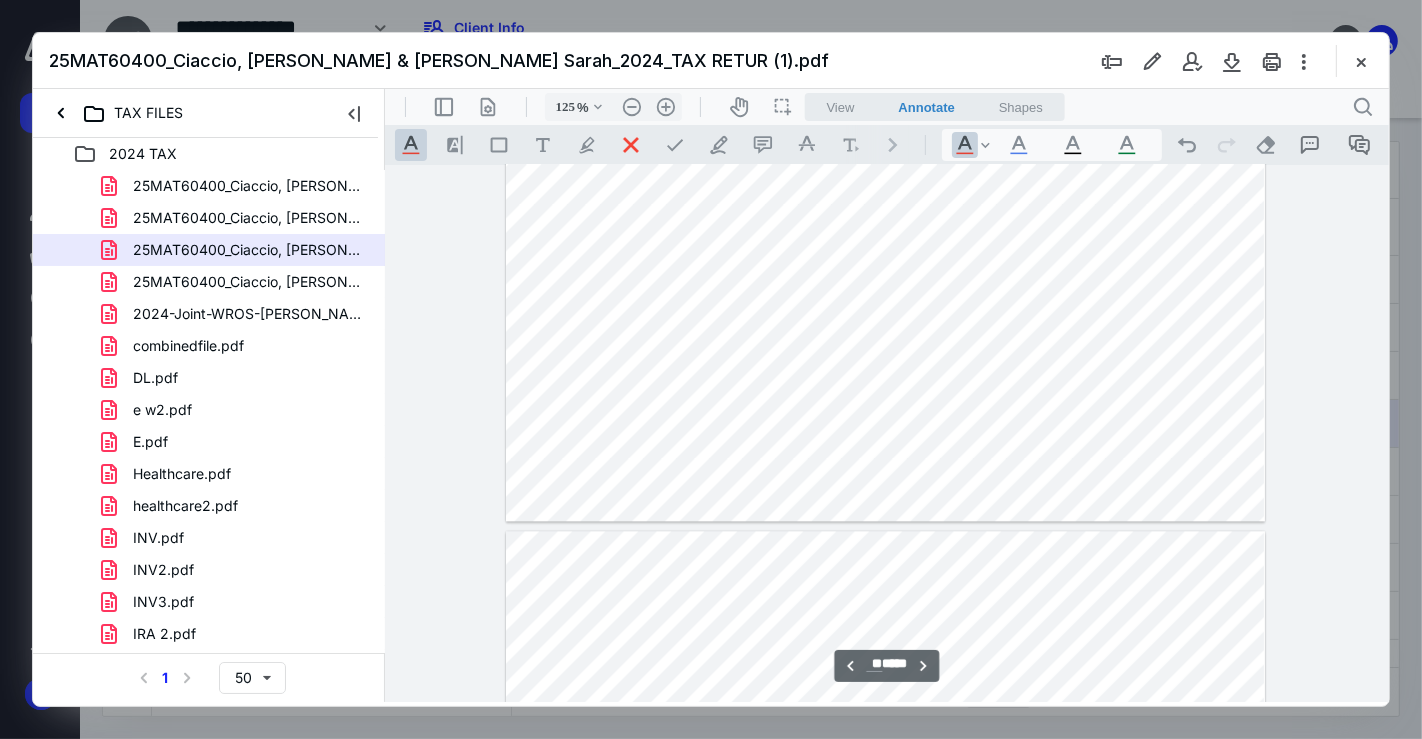 type on "**" 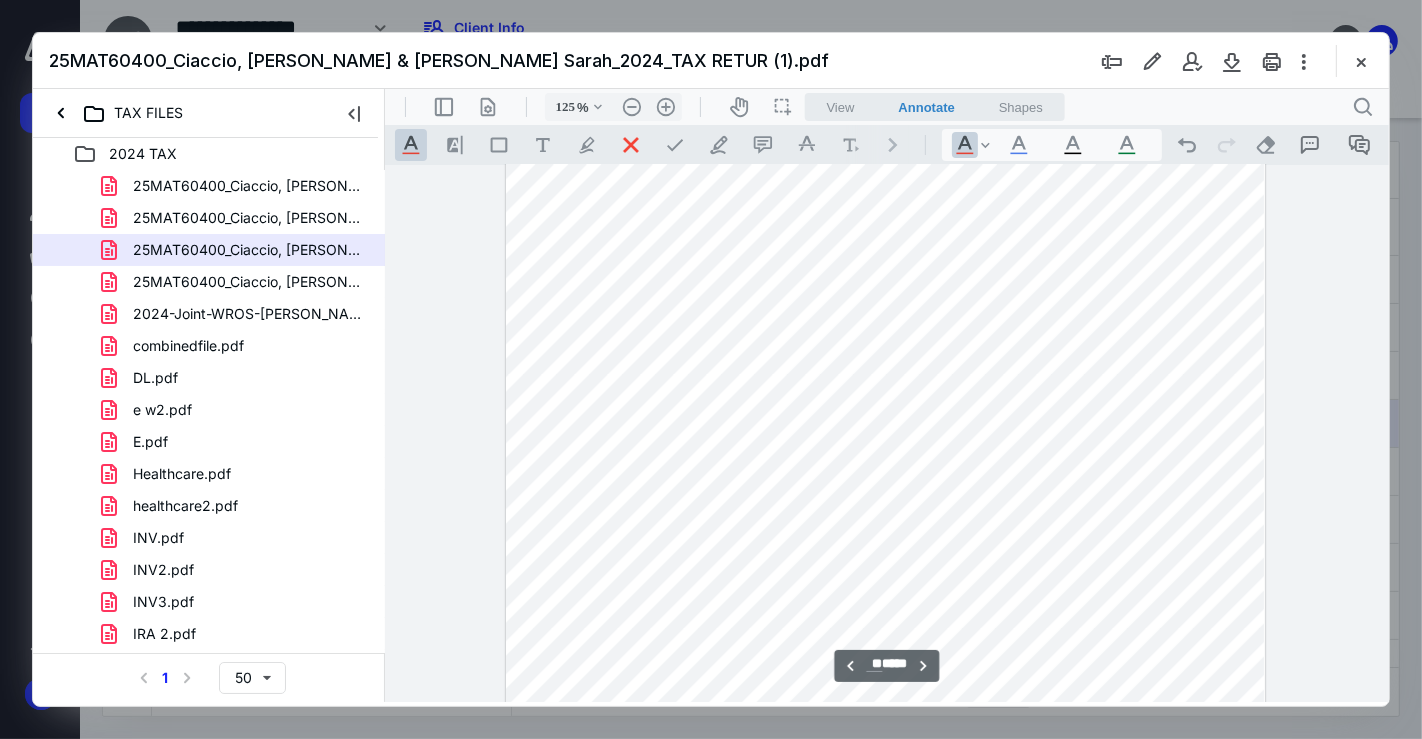 scroll, scrollTop: 23693, scrollLeft: 0, axis: vertical 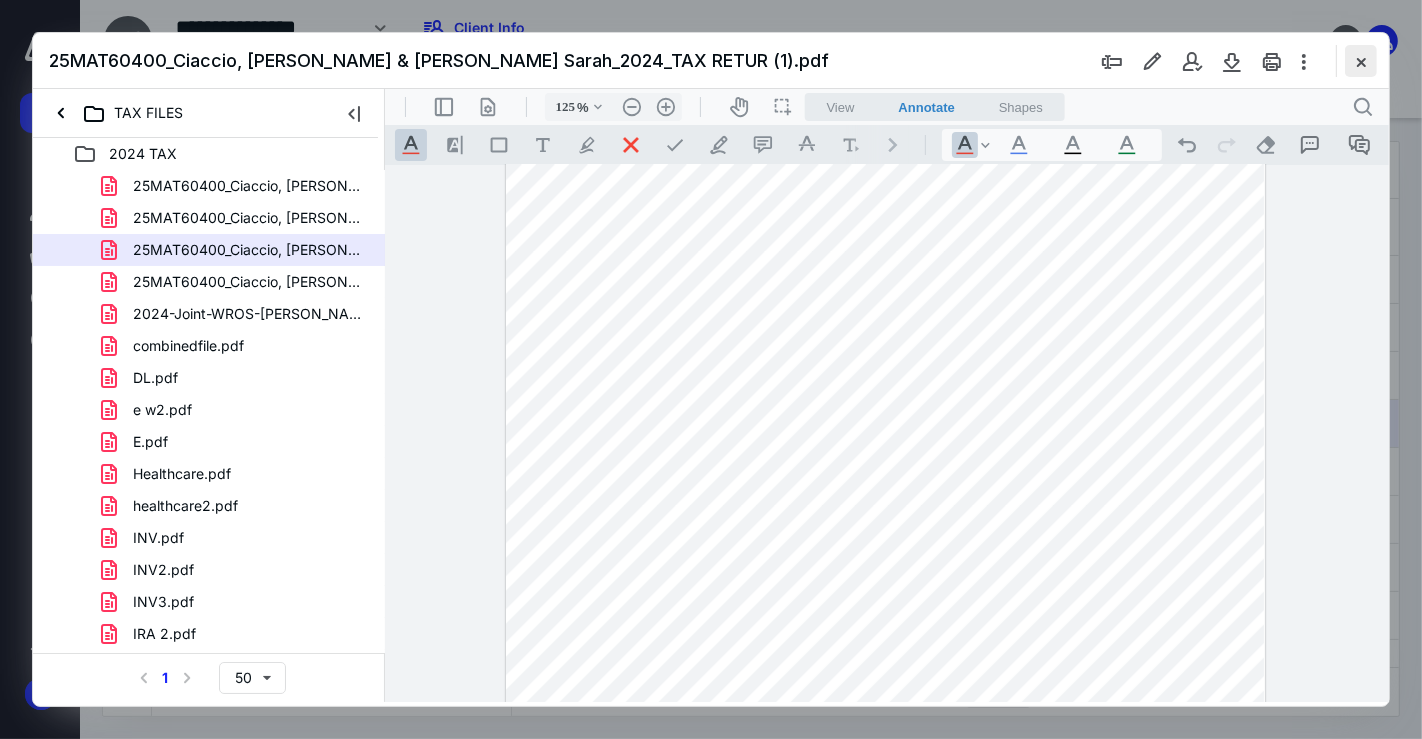 click at bounding box center (1361, 61) 